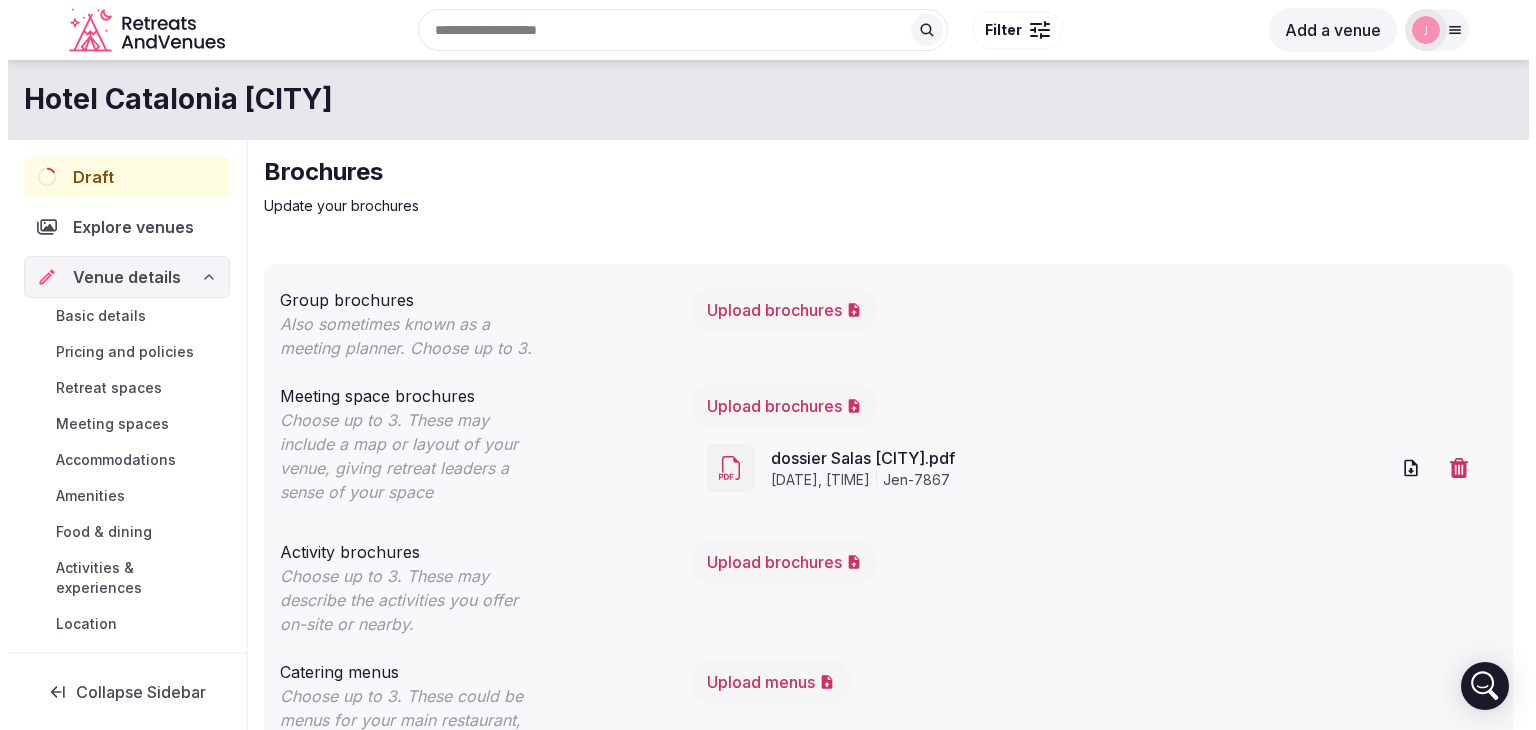 scroll, scrollTop: 0, scrollLeft: 0, axis: both 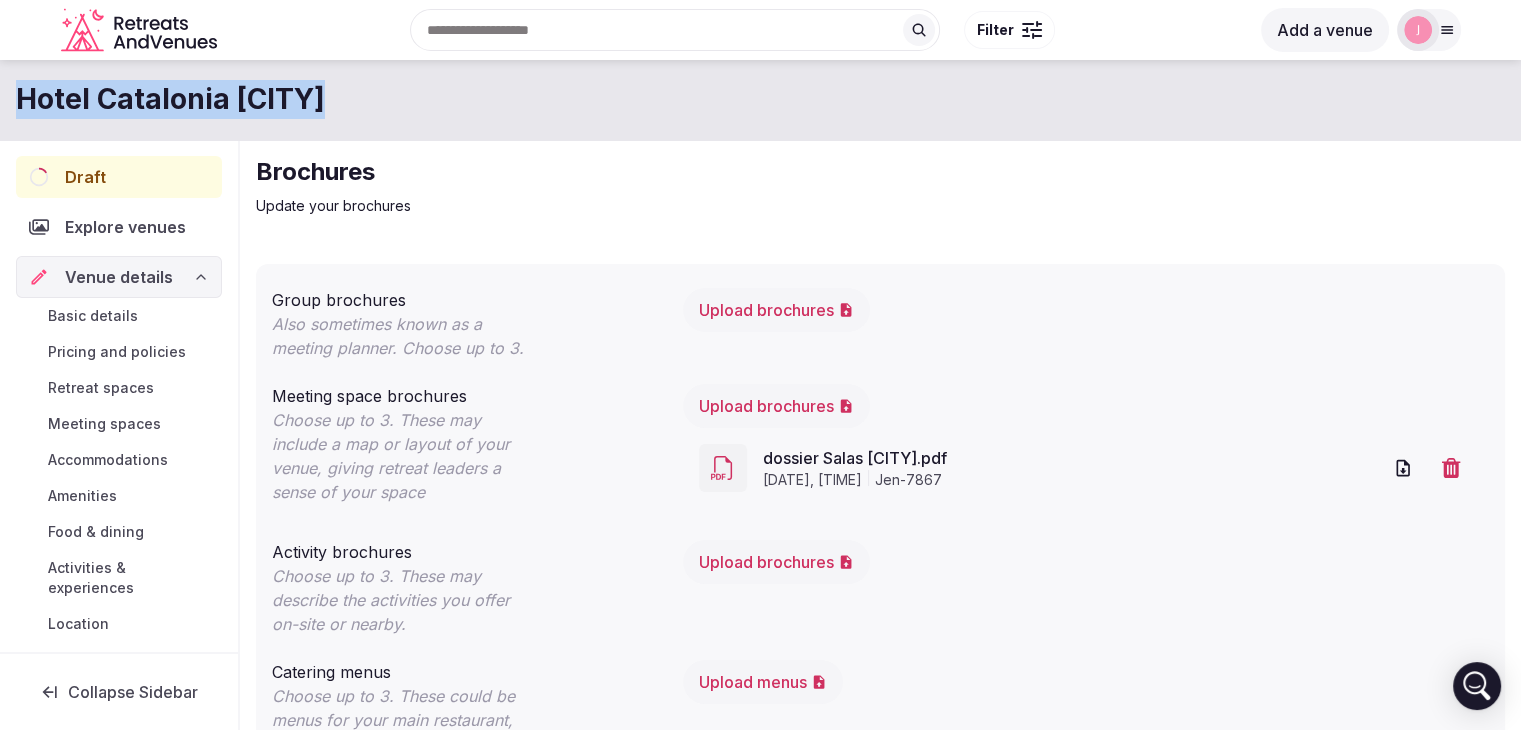 click on "Meeting spaces" at bounding box center [104, 424] 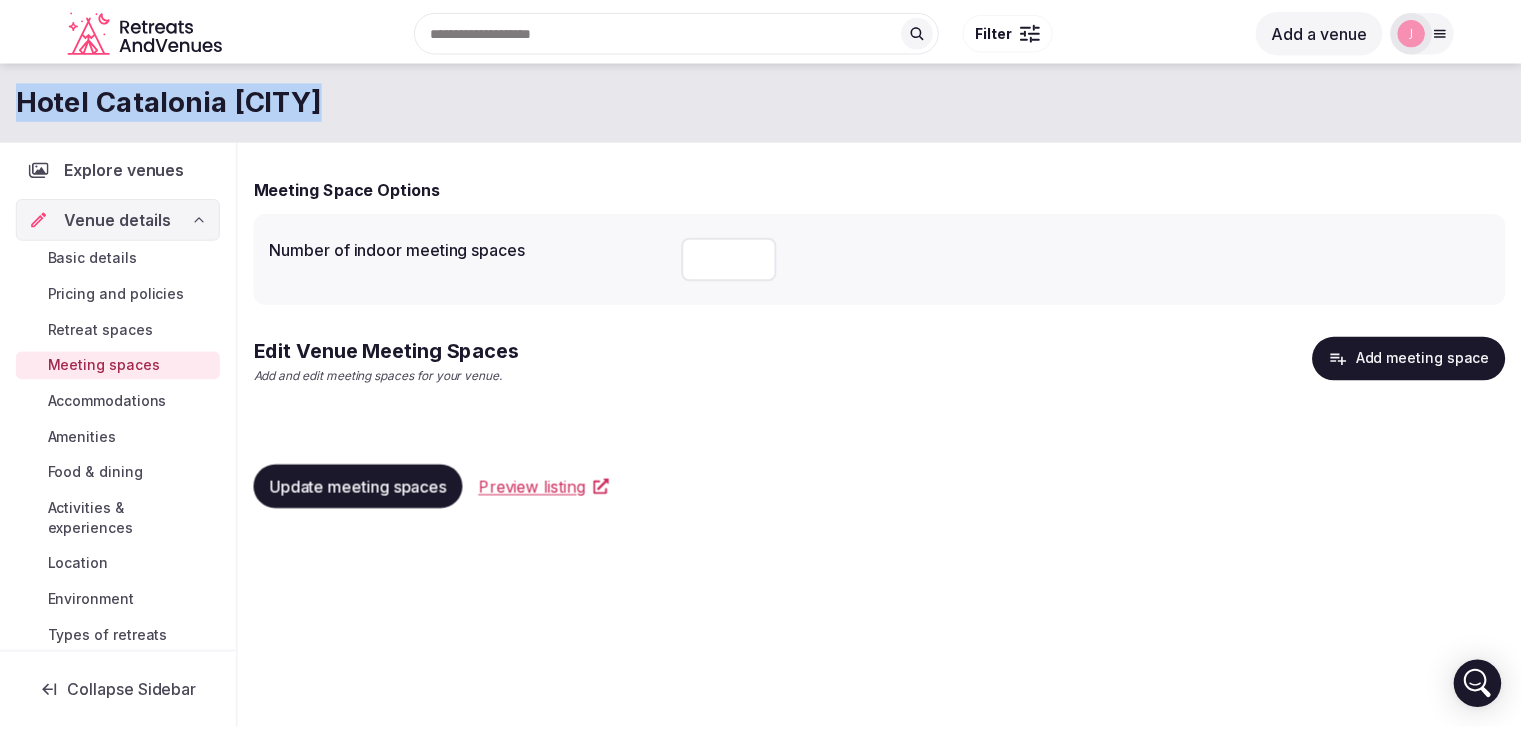 scroll, scrollTop: 200, scrollLeft: 0, axis: vertical 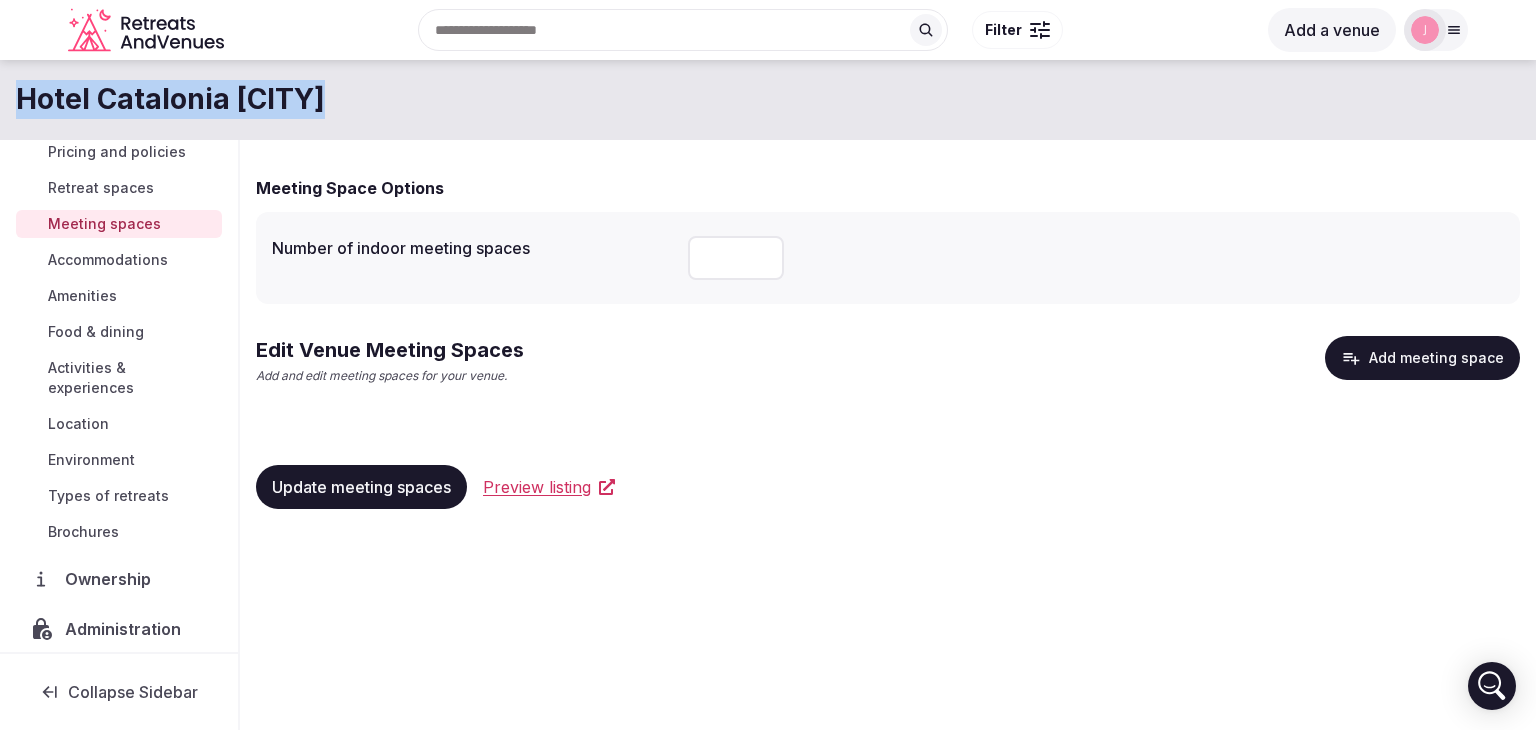 click on "Brochures" at bounding box center (83, 532) 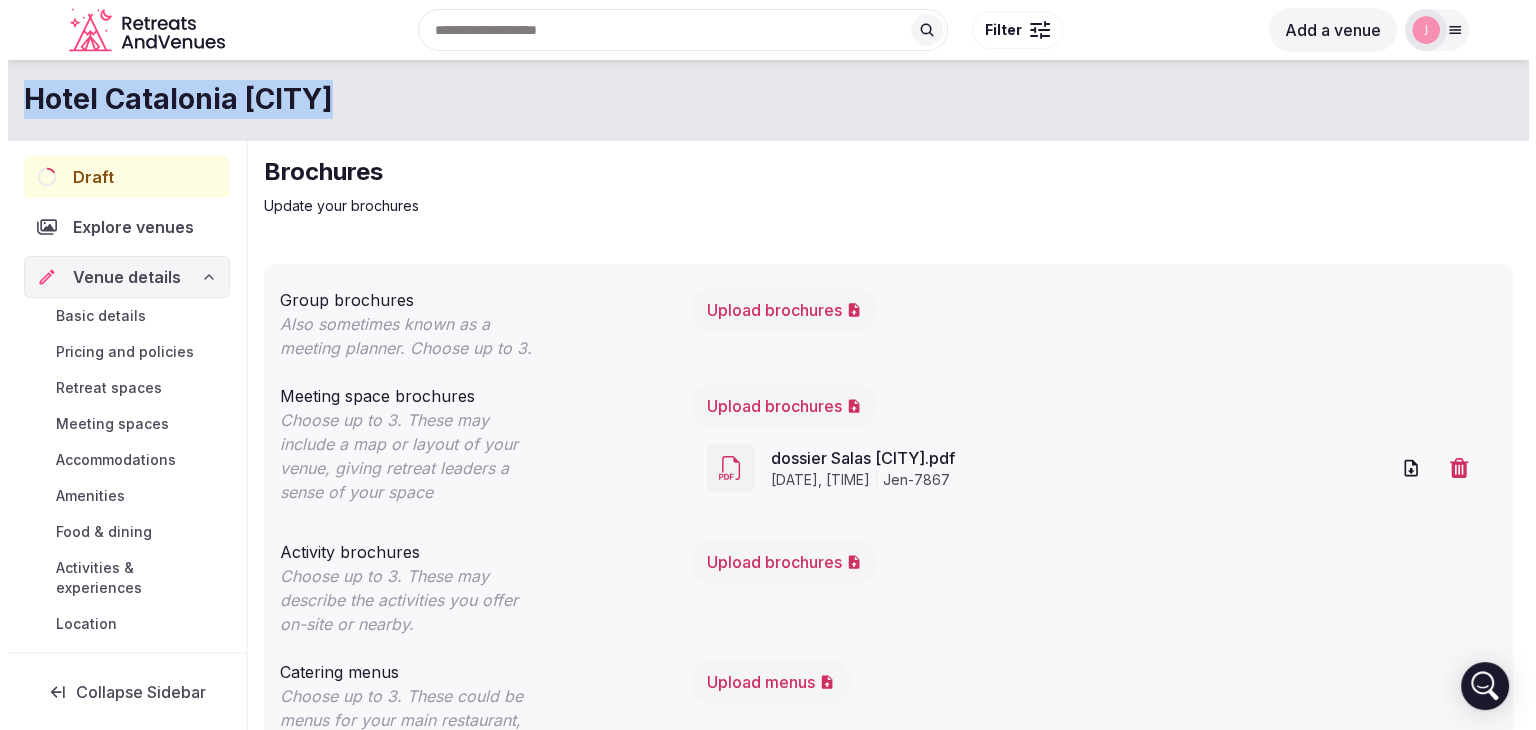 scroll, scrollTop: 0, scrollLeft: 0, axis: both 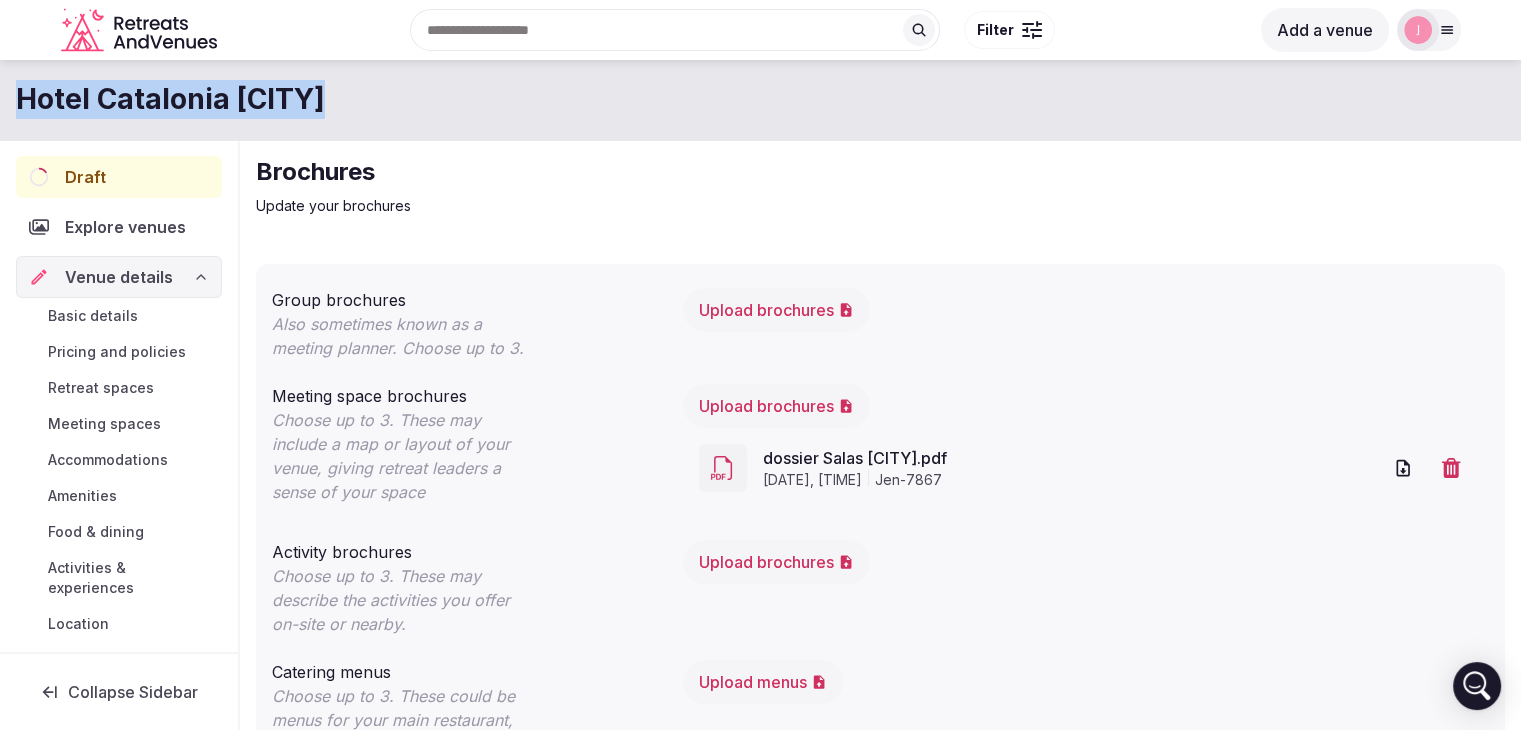 click on "Meeting spaces" at bounding box center (104, 424) 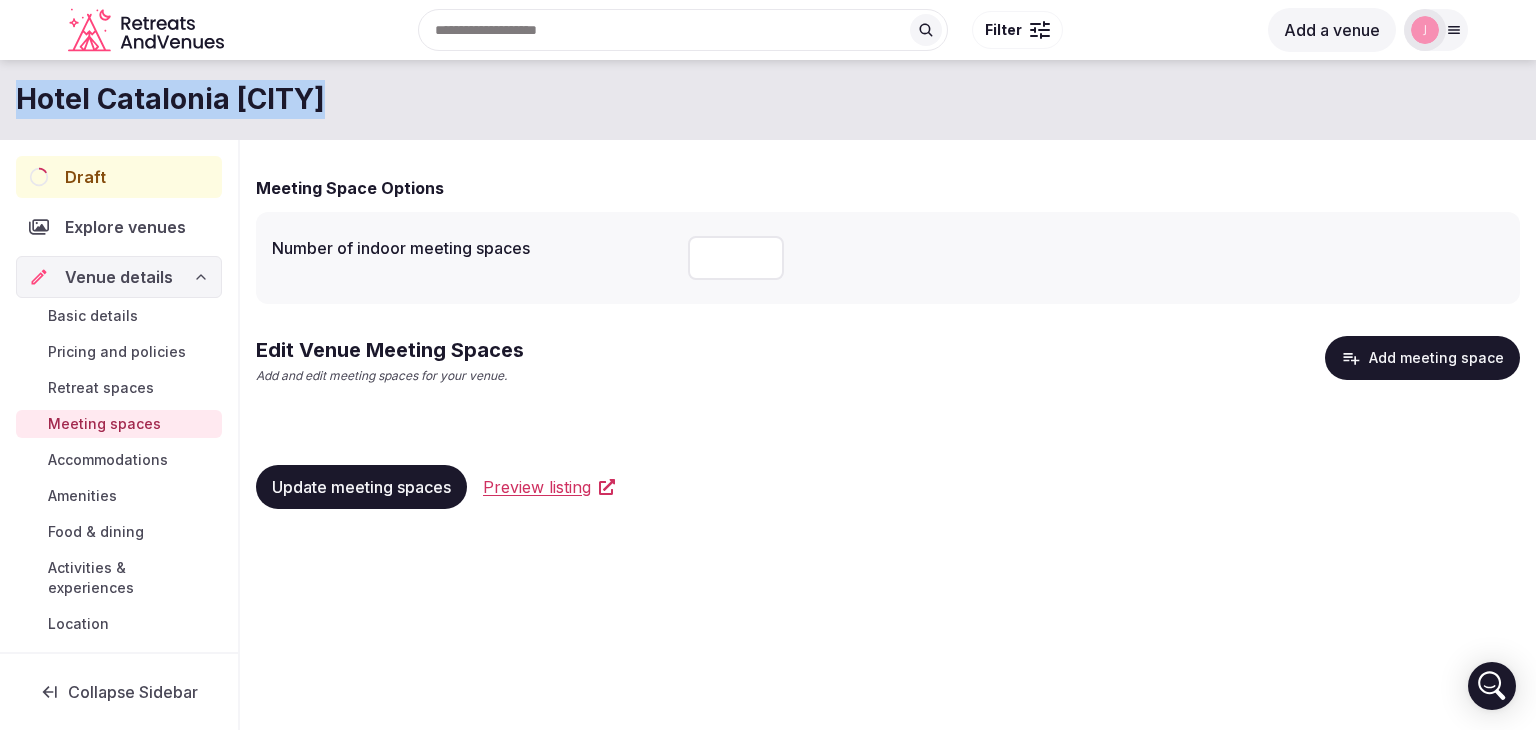 click on "Add meeting space" at bounding box center [1422, 358] 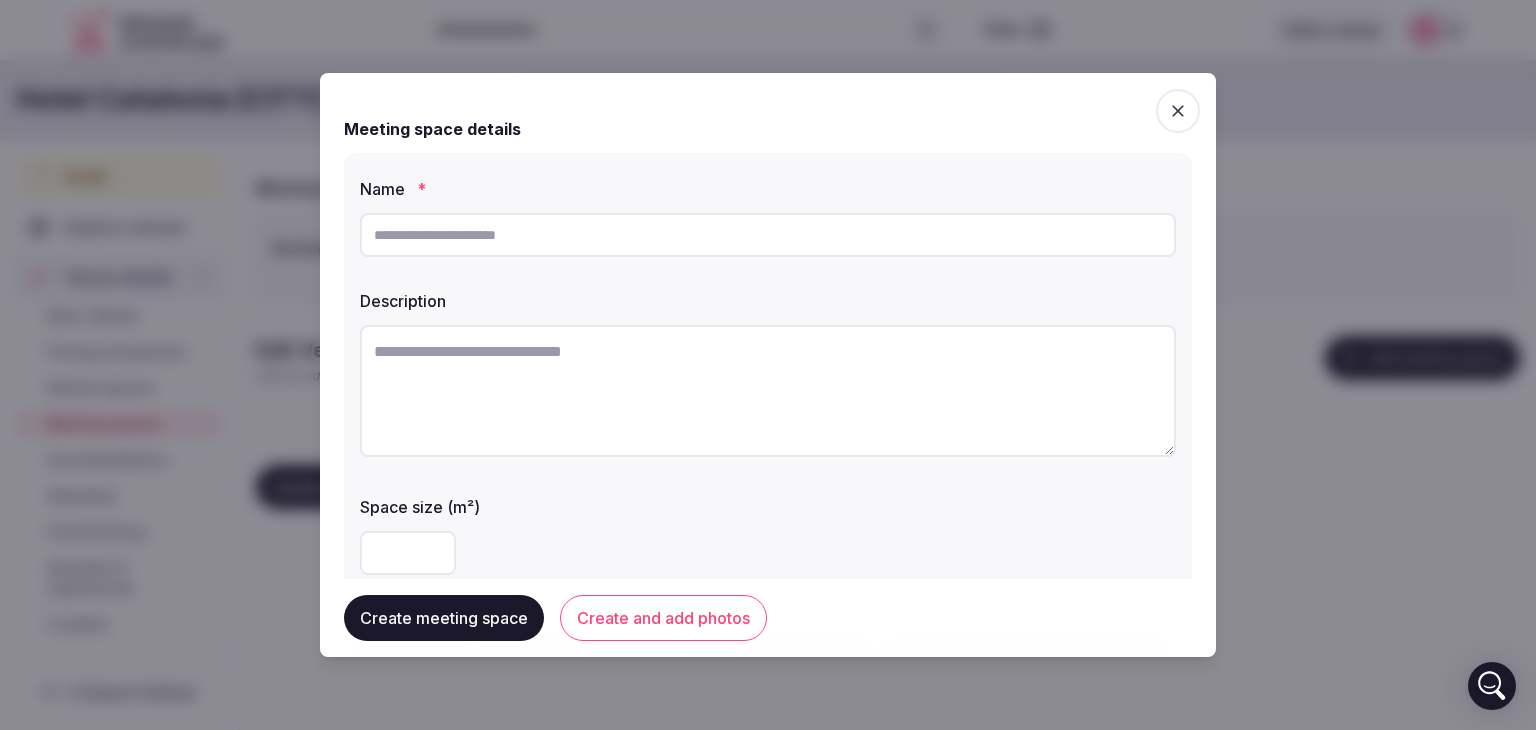 click at bounding box center (768, 235) 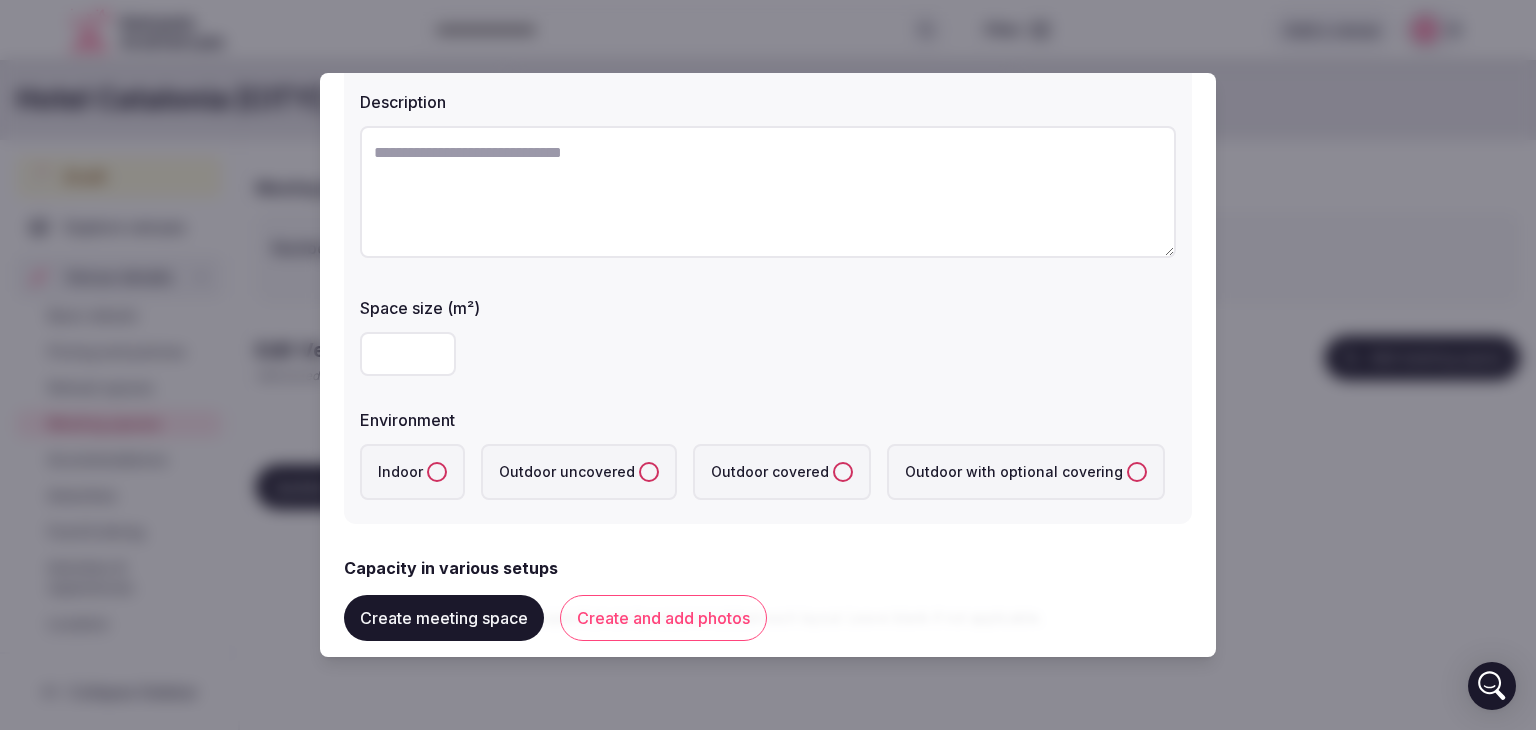 scroll, scrollTop: 200, scrollLeft: 0, axis: vertical 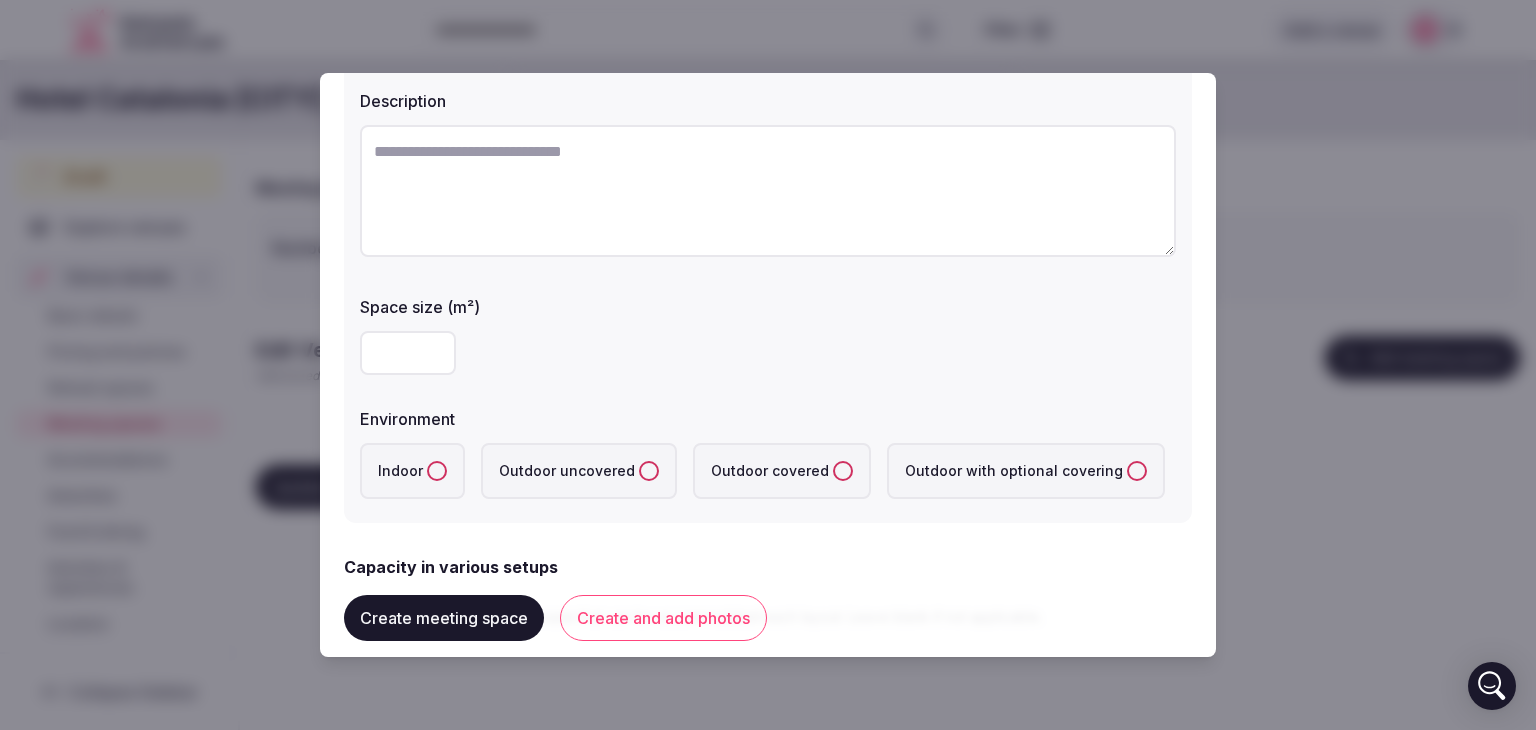 type on "**********" 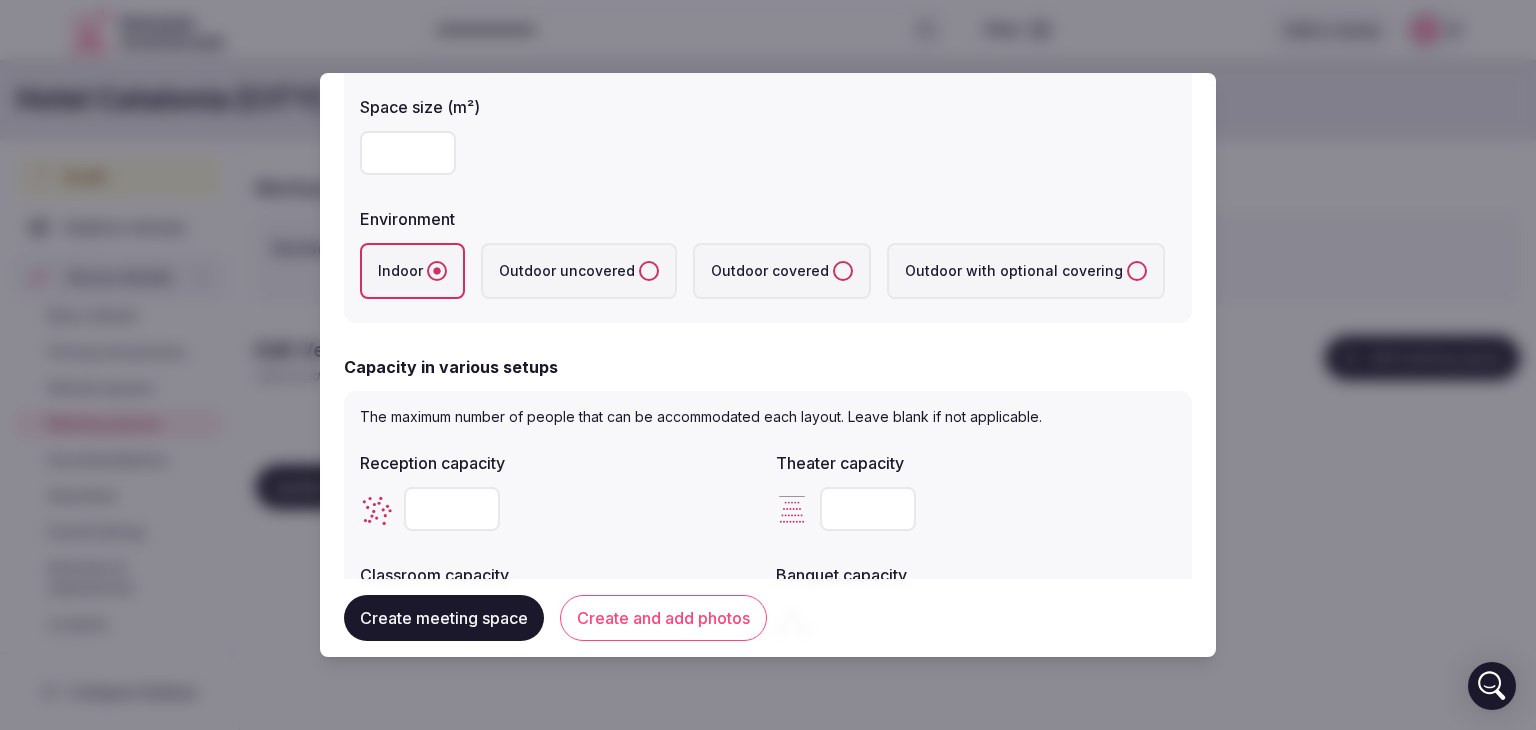 scroll, scrollTop: 500, scrollLeft: 0, axis: vertical 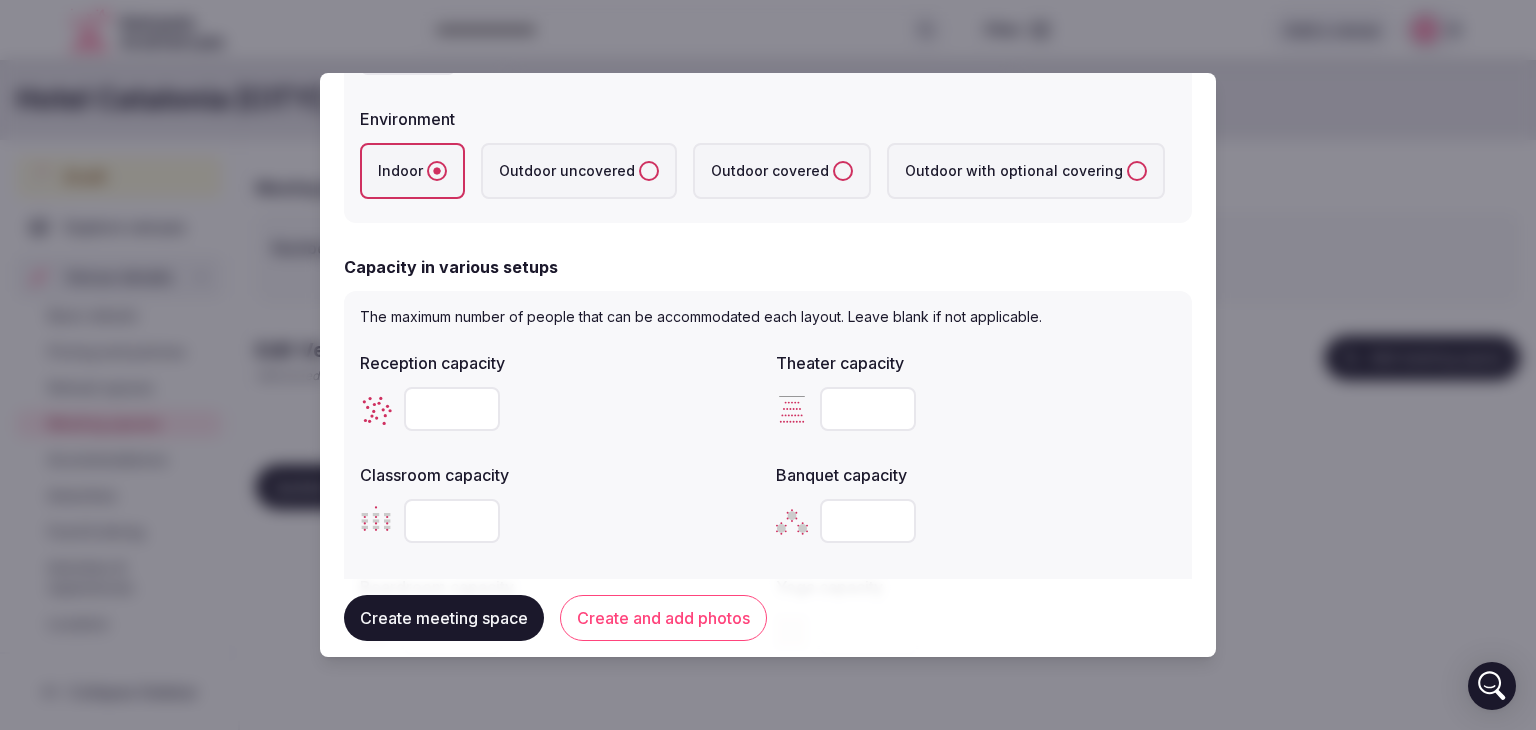 click at bounding box center (452, 409) 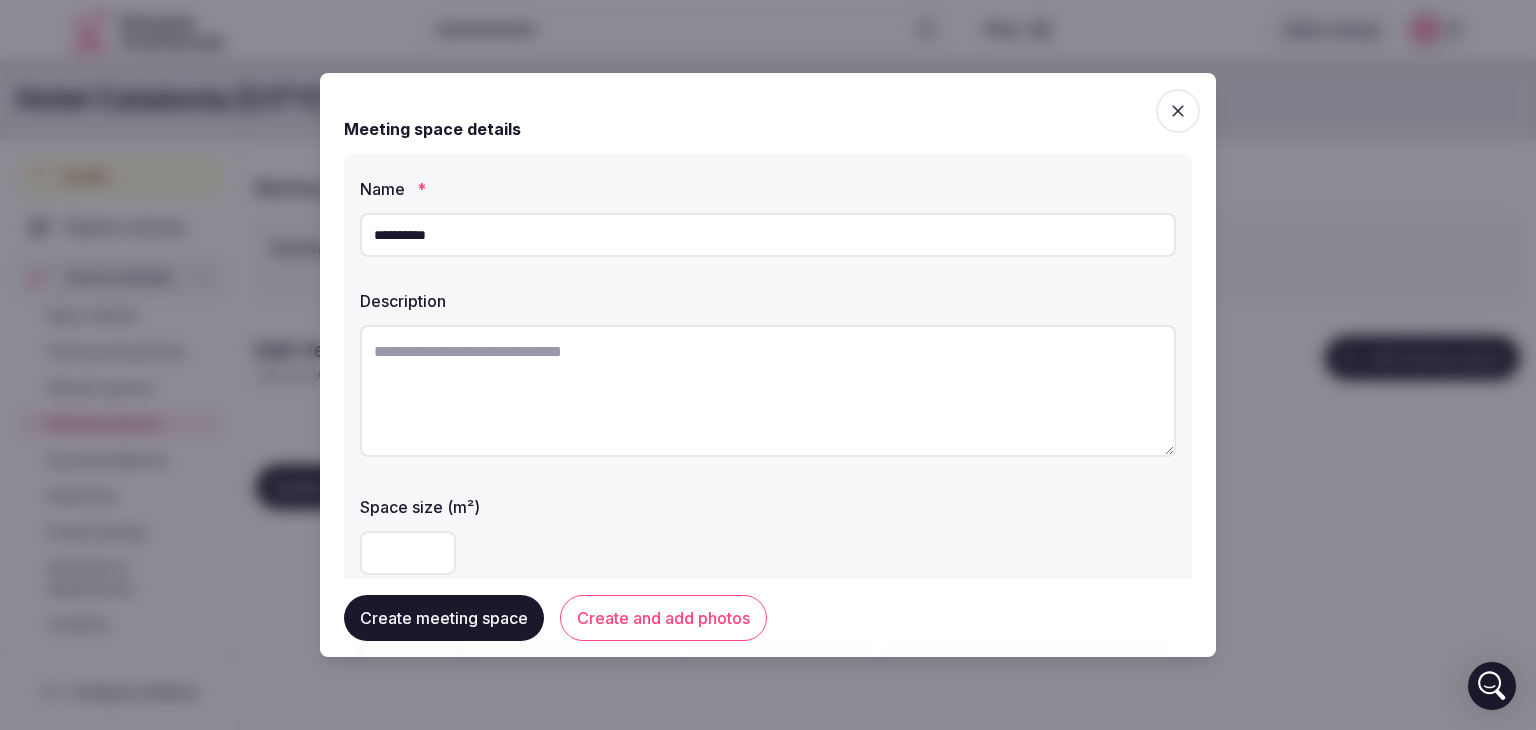 type 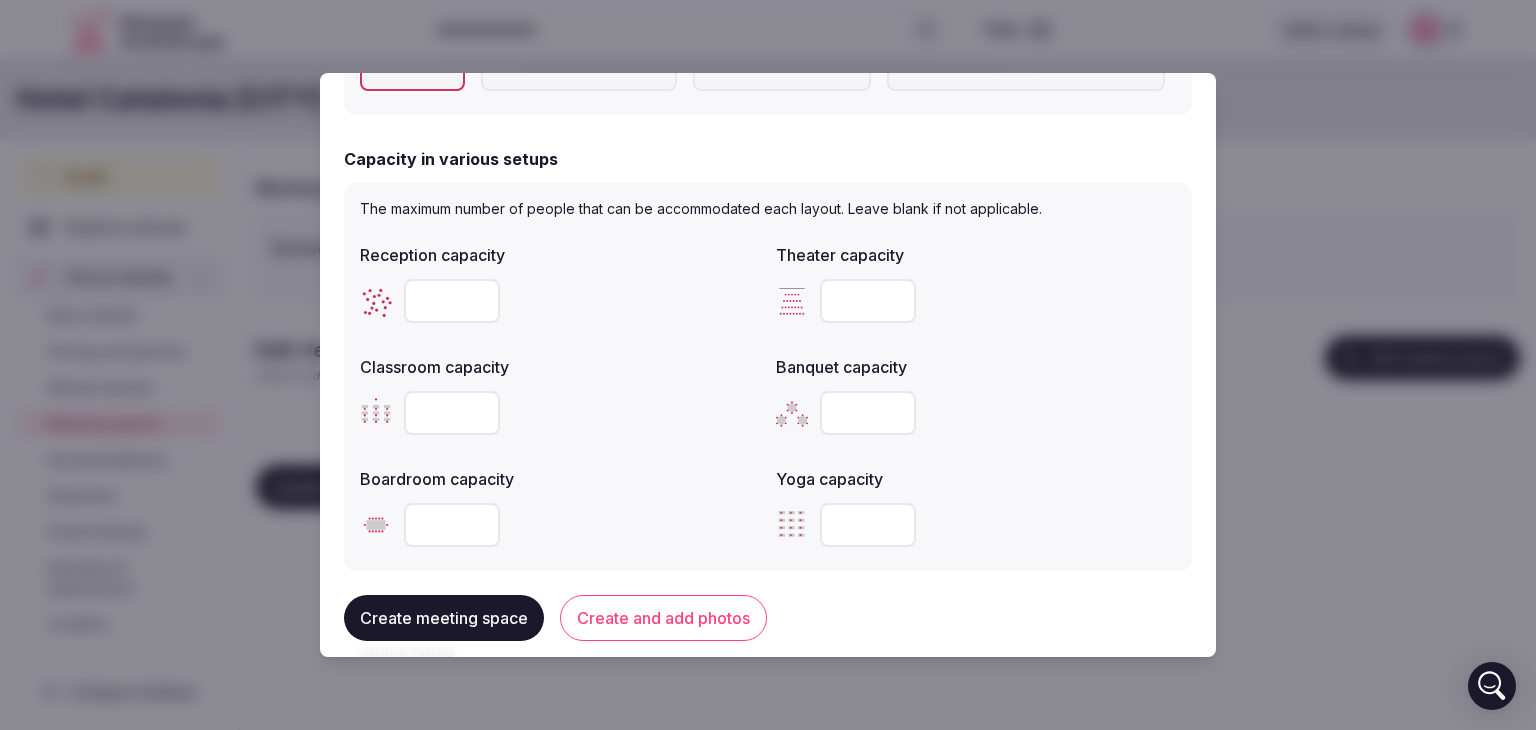 scroll, scrollTop: 700, scrollLeft: 0, axis: vertical 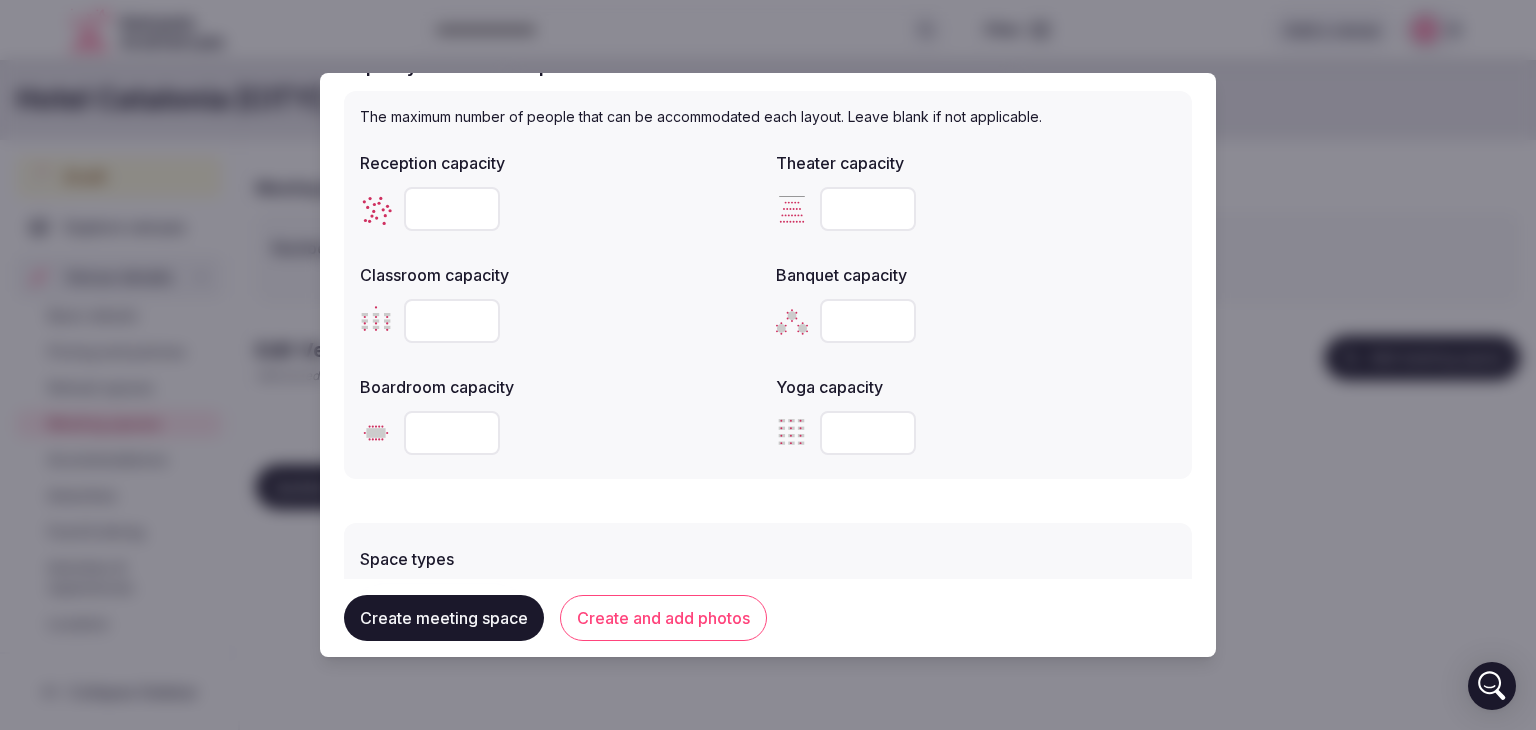 click at bounding box center (452, 321) 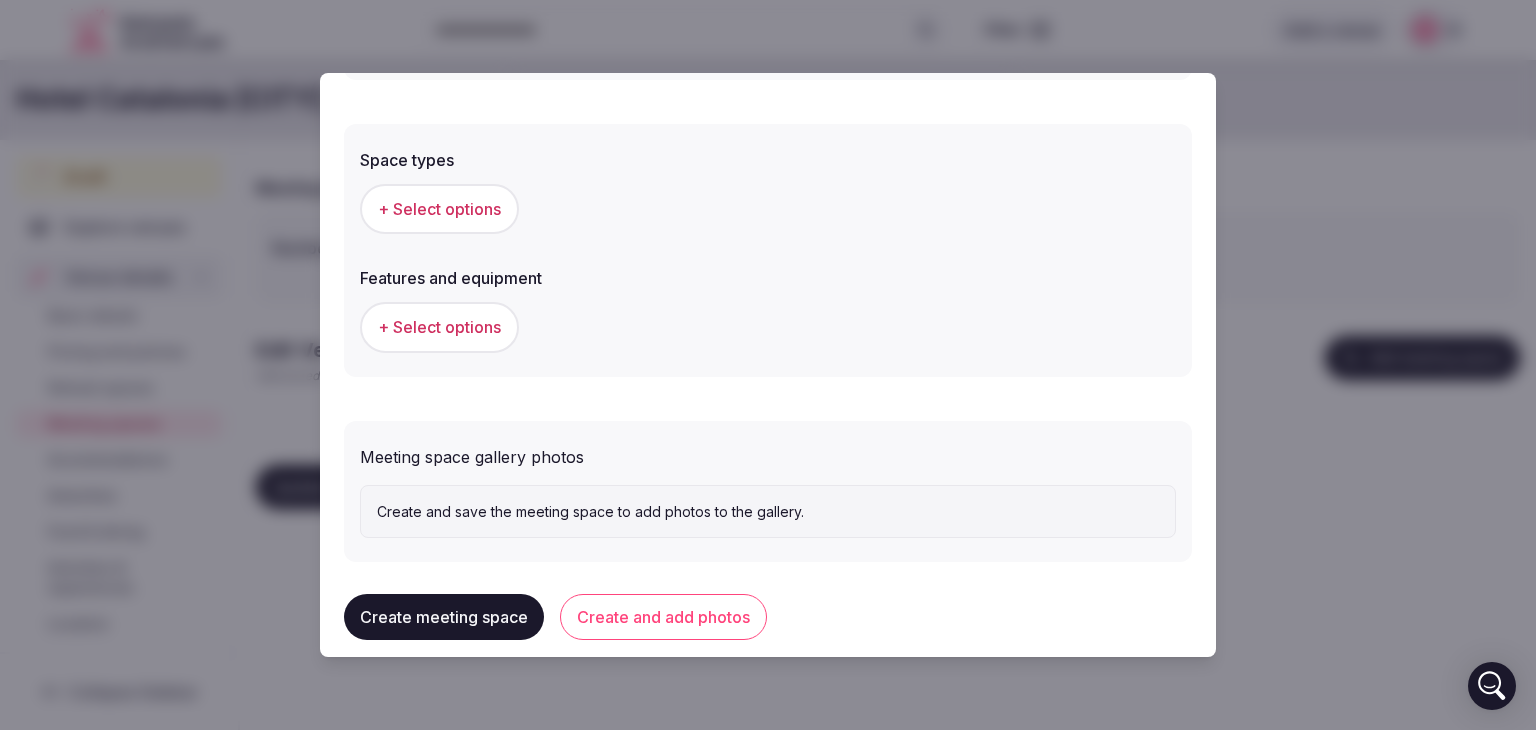 scroll, scrollTop: 1100, scrollLeft: 0, axis: vertical 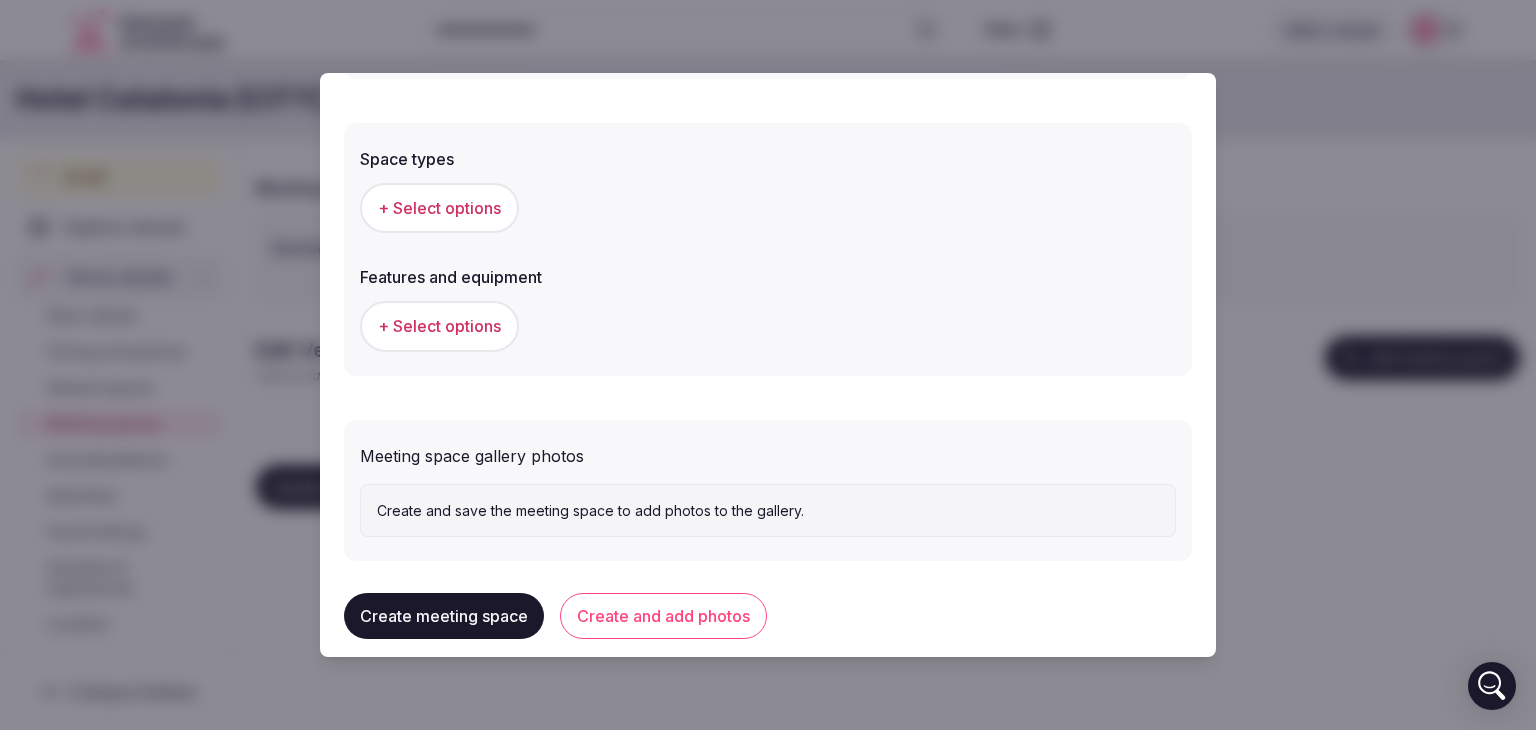 click on "+ Select options" at bounding box center (439, 208) 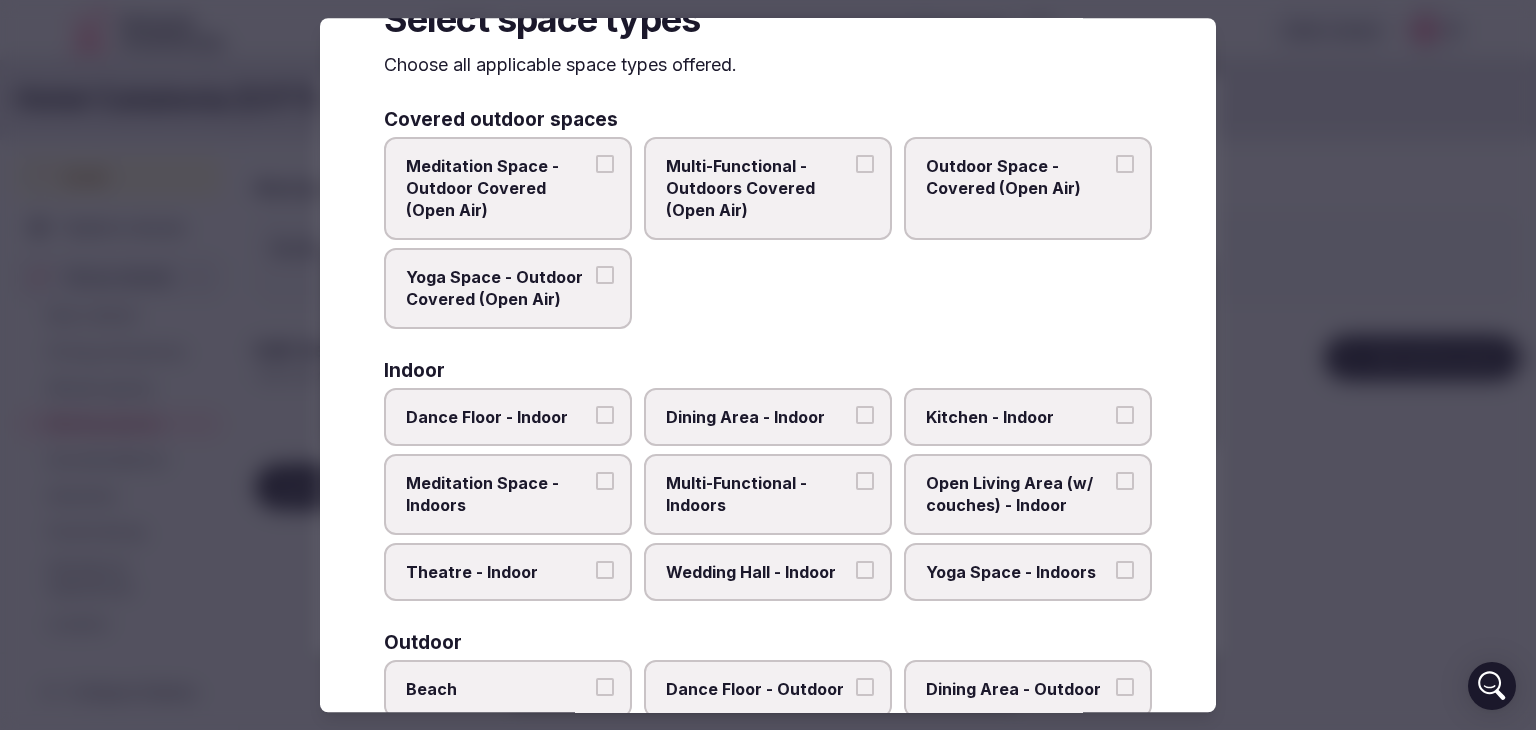 scroll, scrollTop: 0, scrollLeft: 0, axis: both 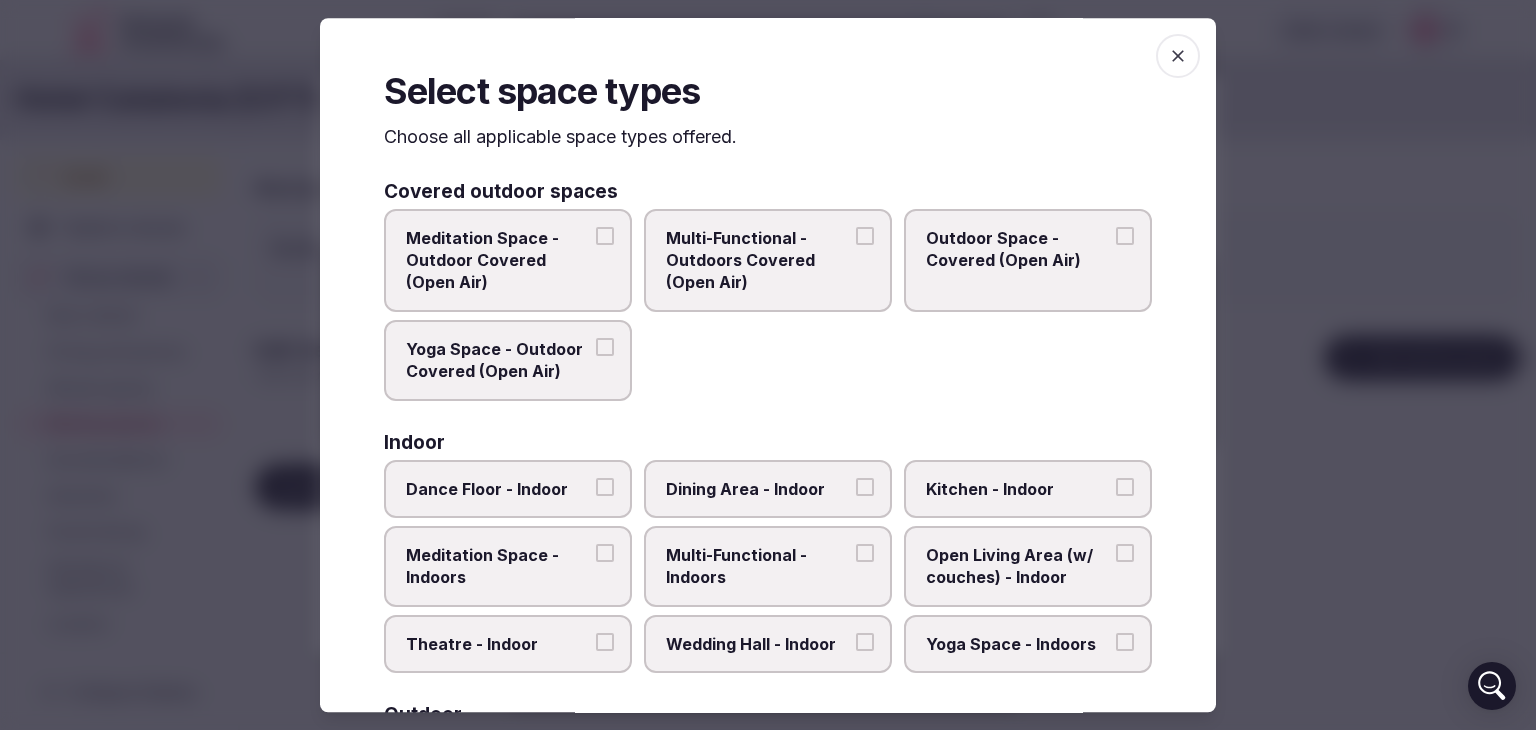 click 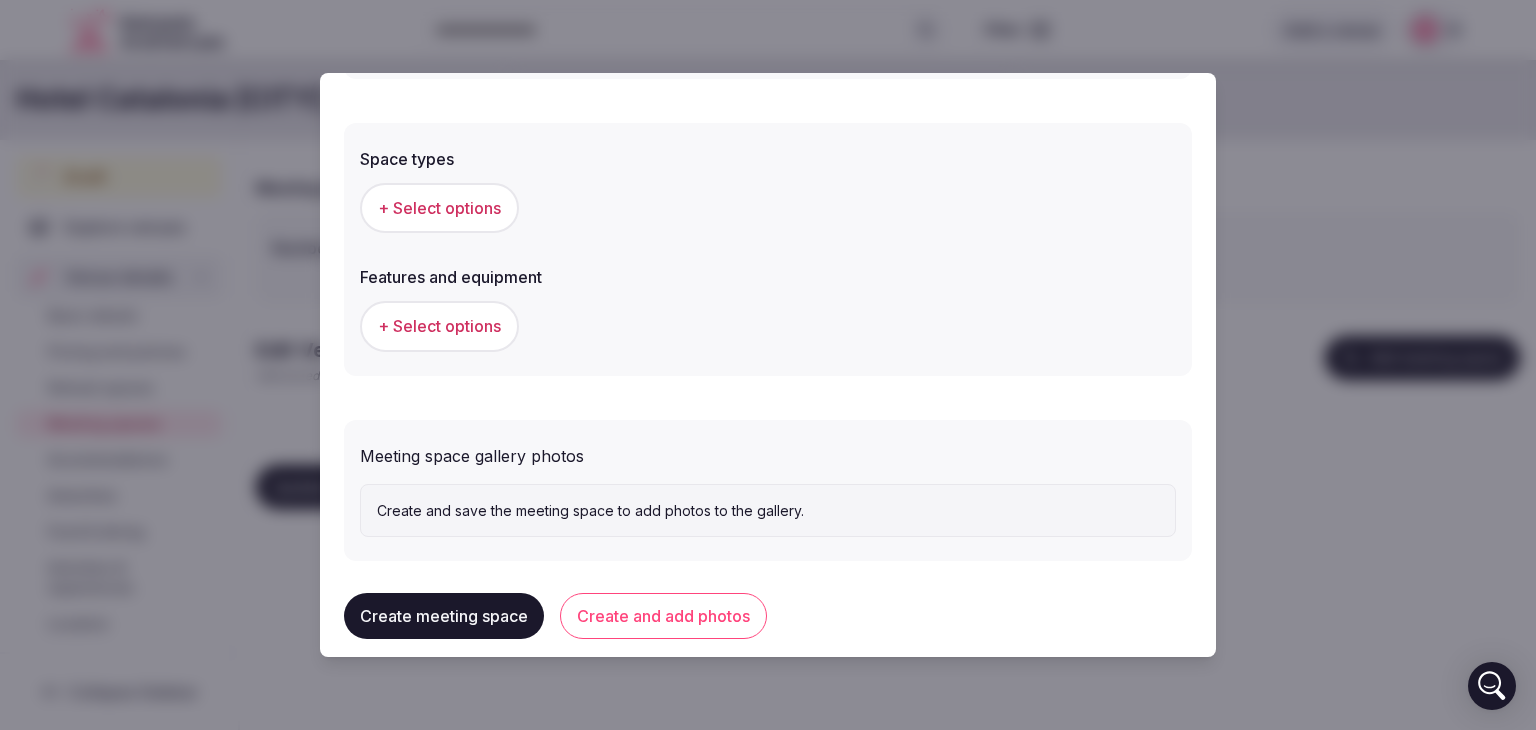 scroll, scrollTop: 1119, scrollLeft: 0, axis: vertical 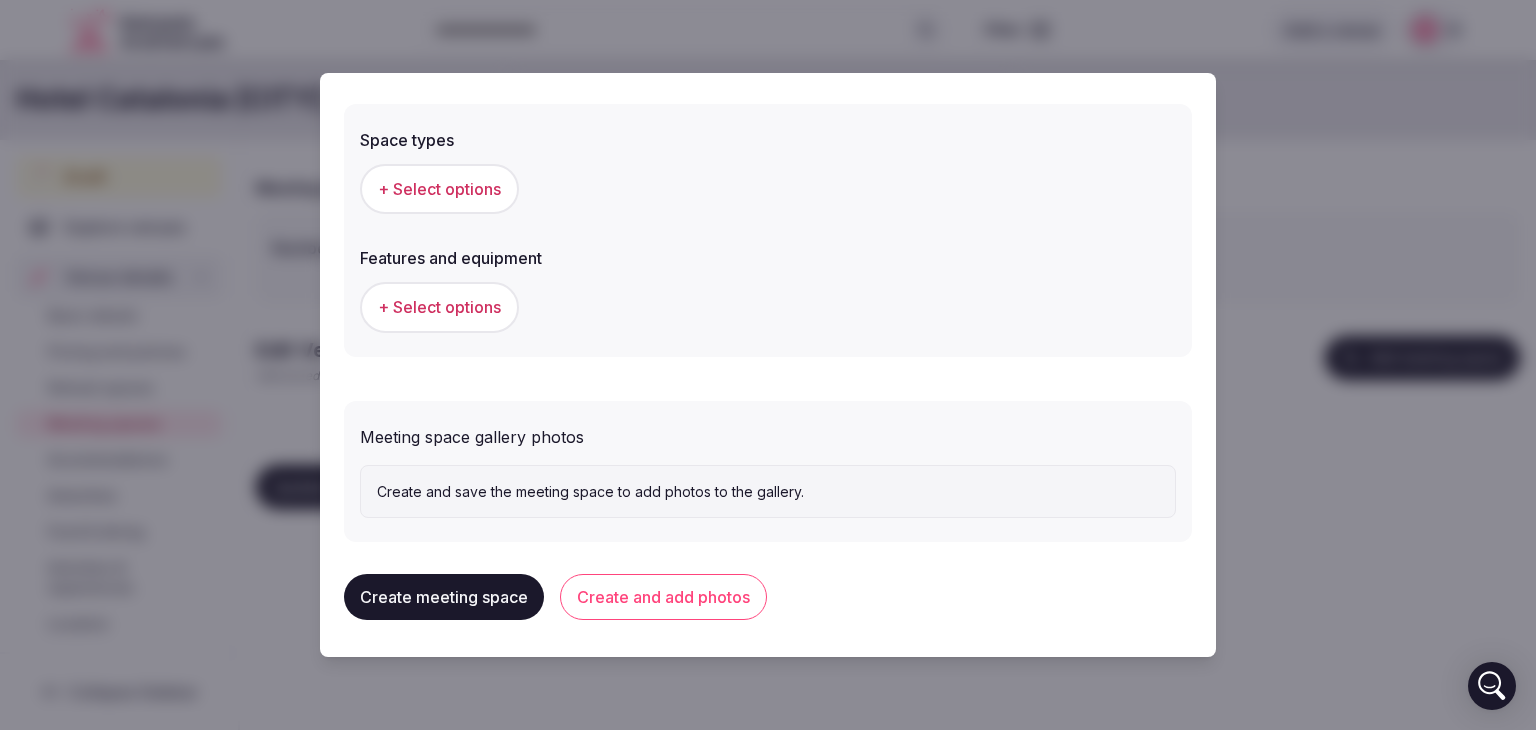 click on "Create meeting space" at bounding box center (444, 597) 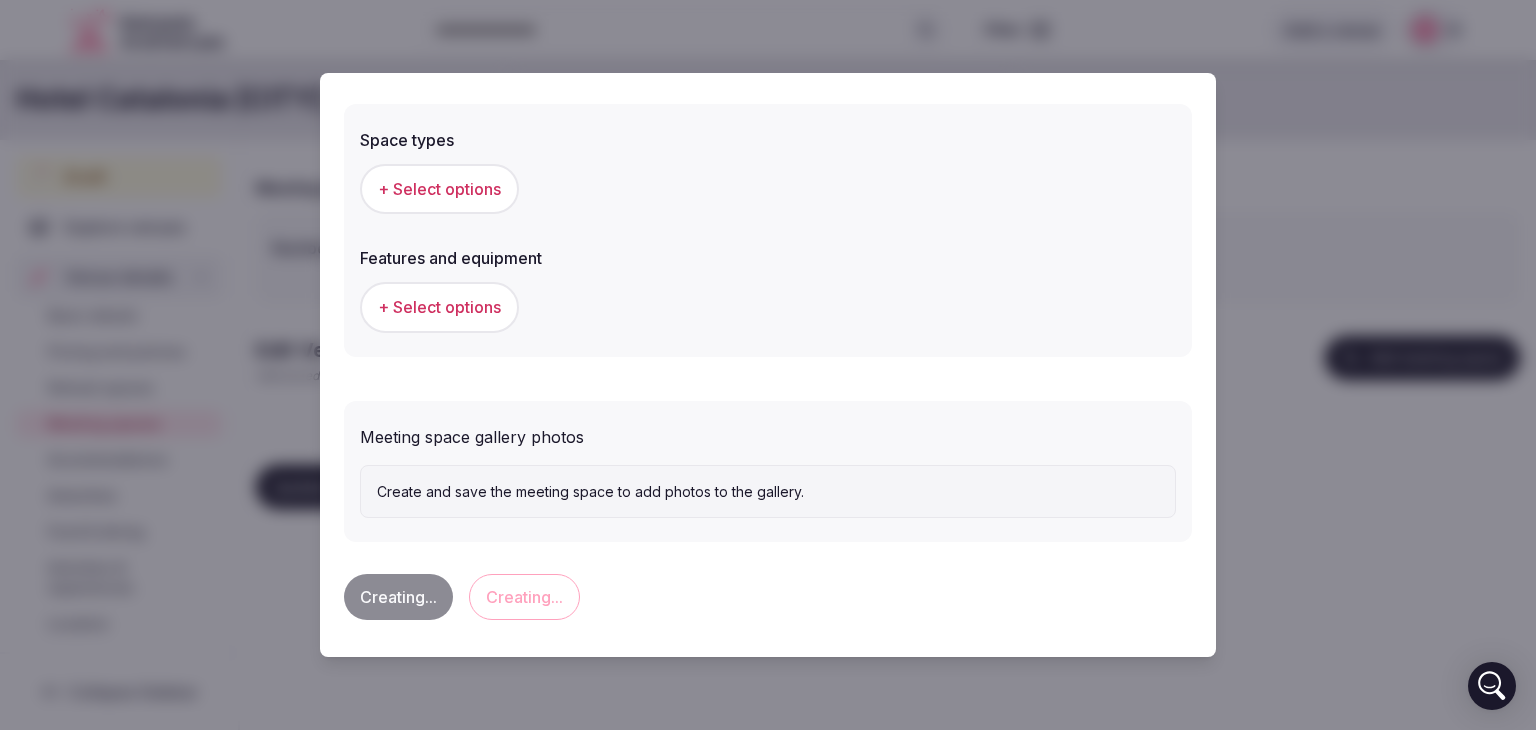 scroll, scrollTop: 0, scrollLeft: 0, axis: both 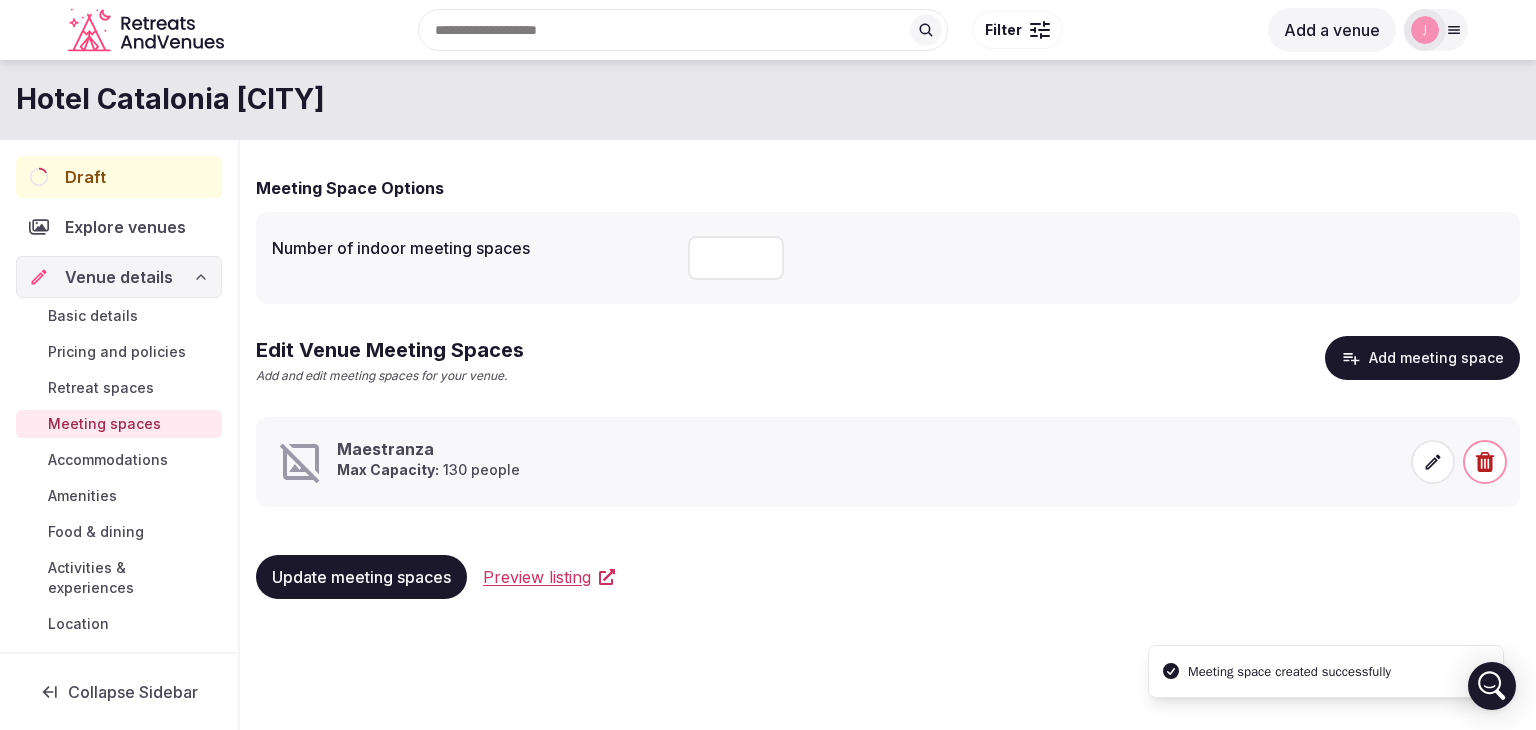 click on "Add meeting space" at bounding box center (1422, 358) 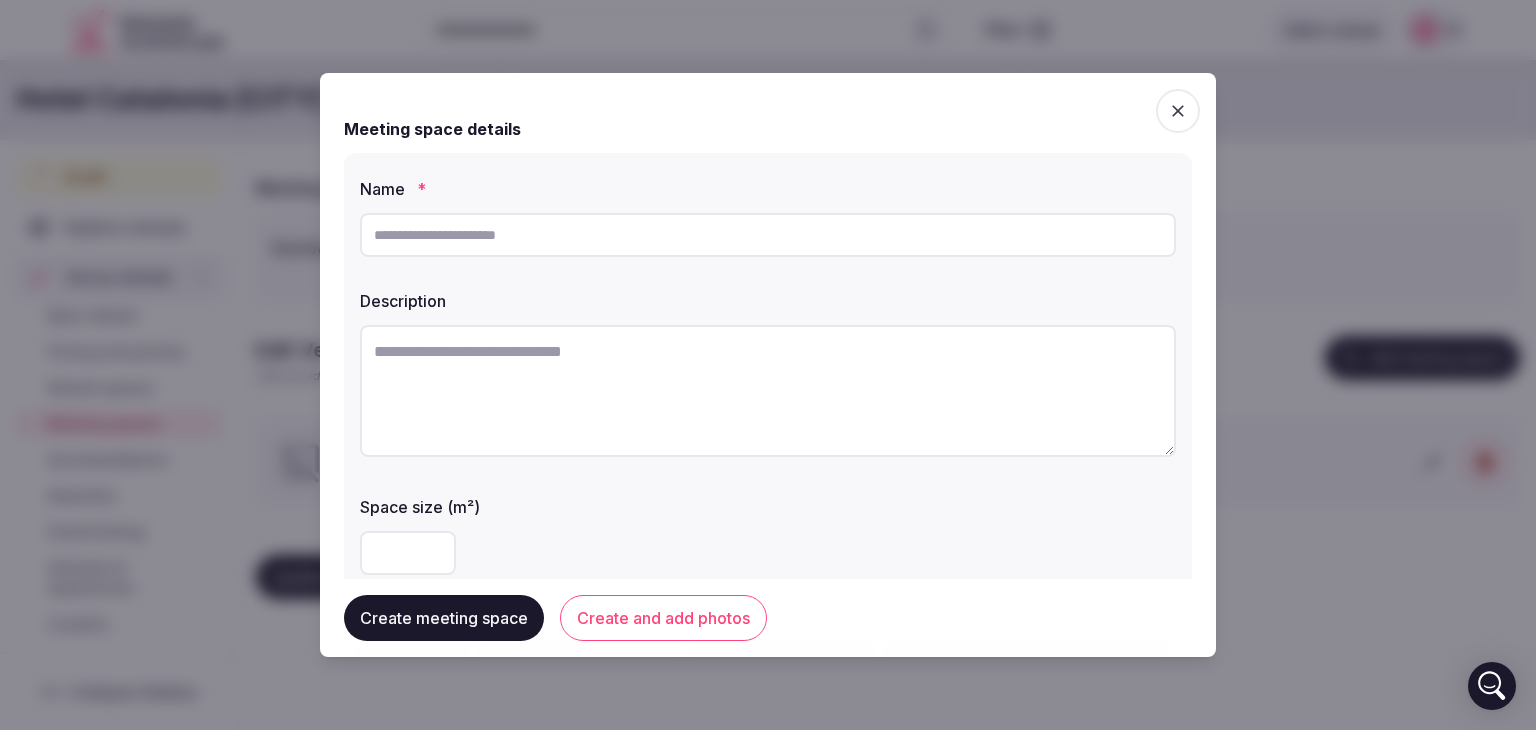 click at bounding box center [768, 235] 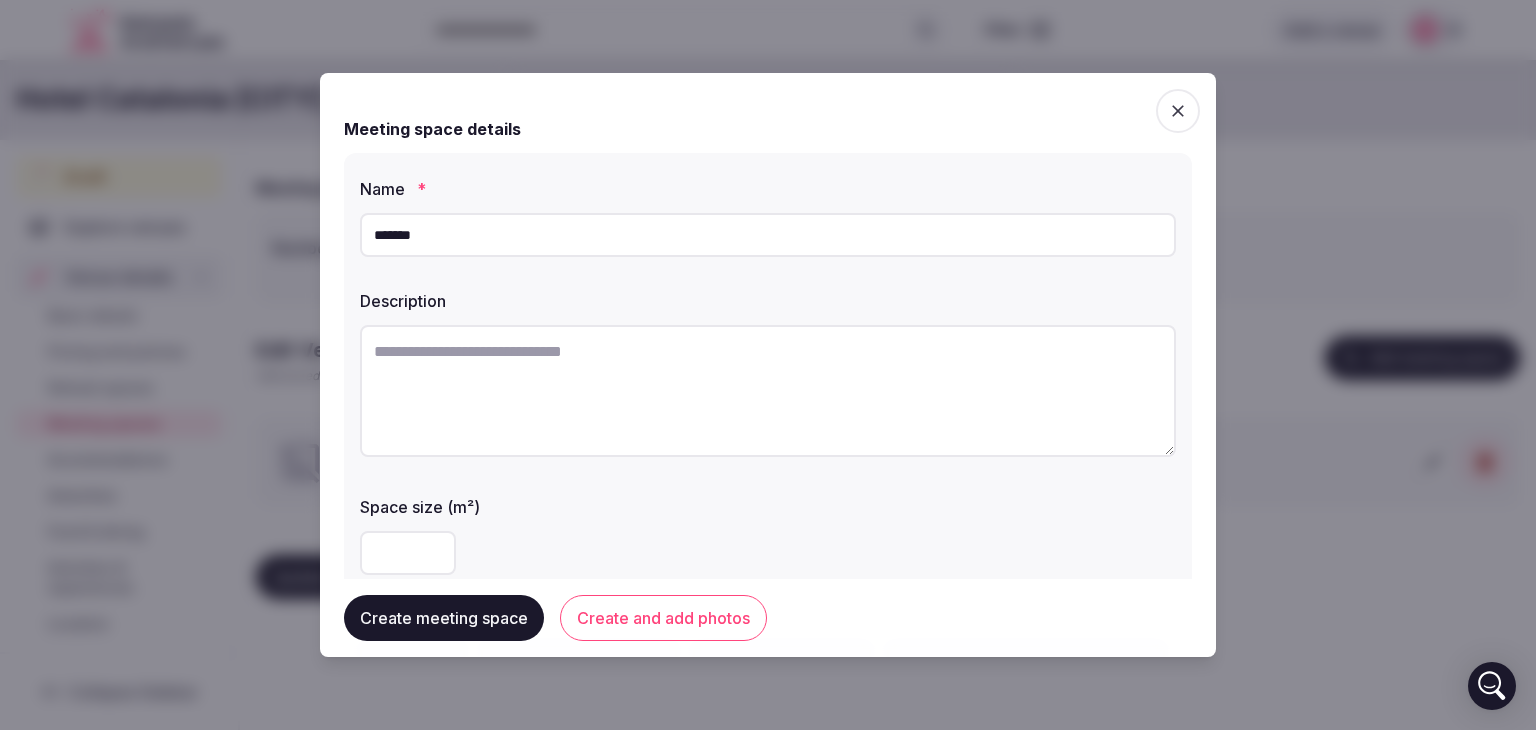 click on "*******" at bounding box center (768, 235) 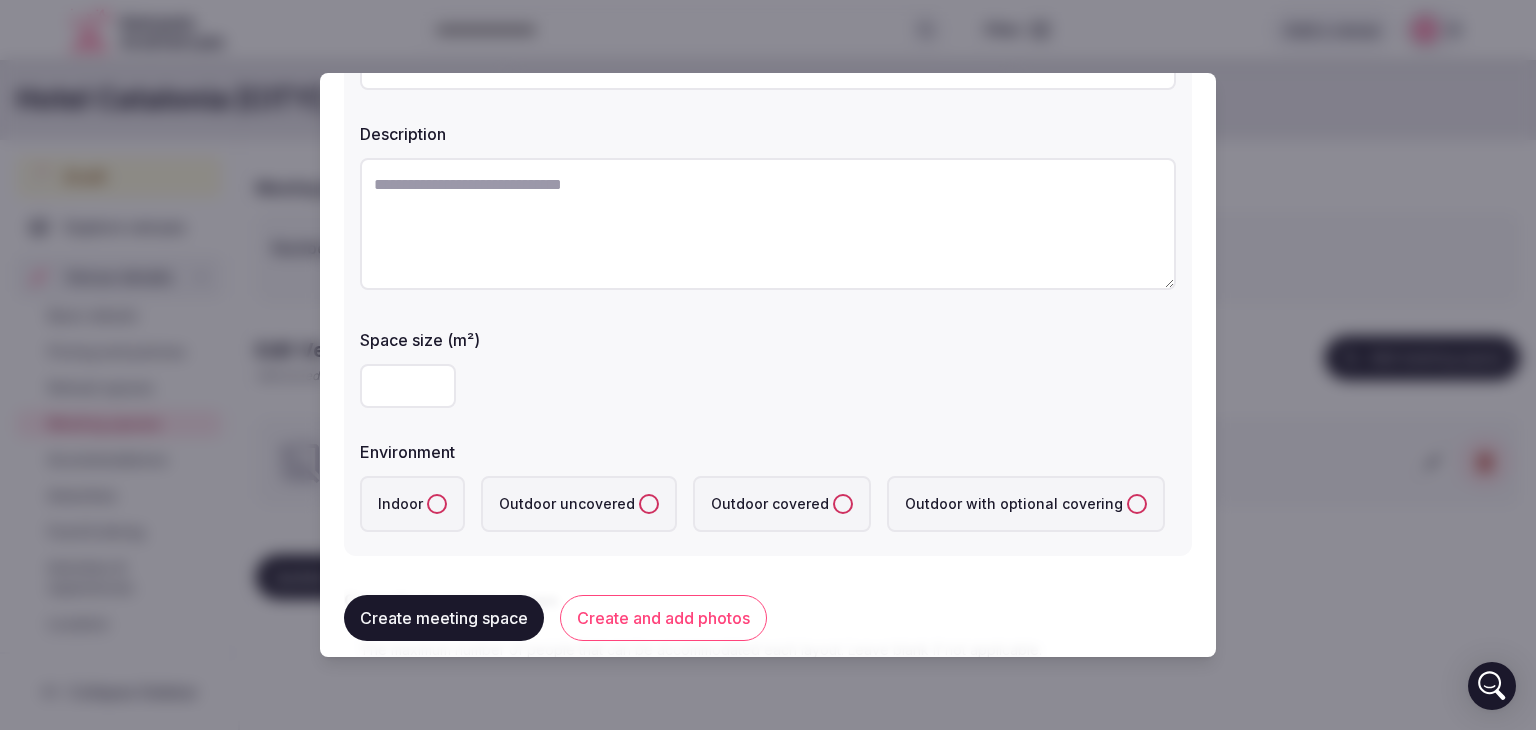 scroll, scrollTop: 200, scrollLeft: 0, axis: vertical 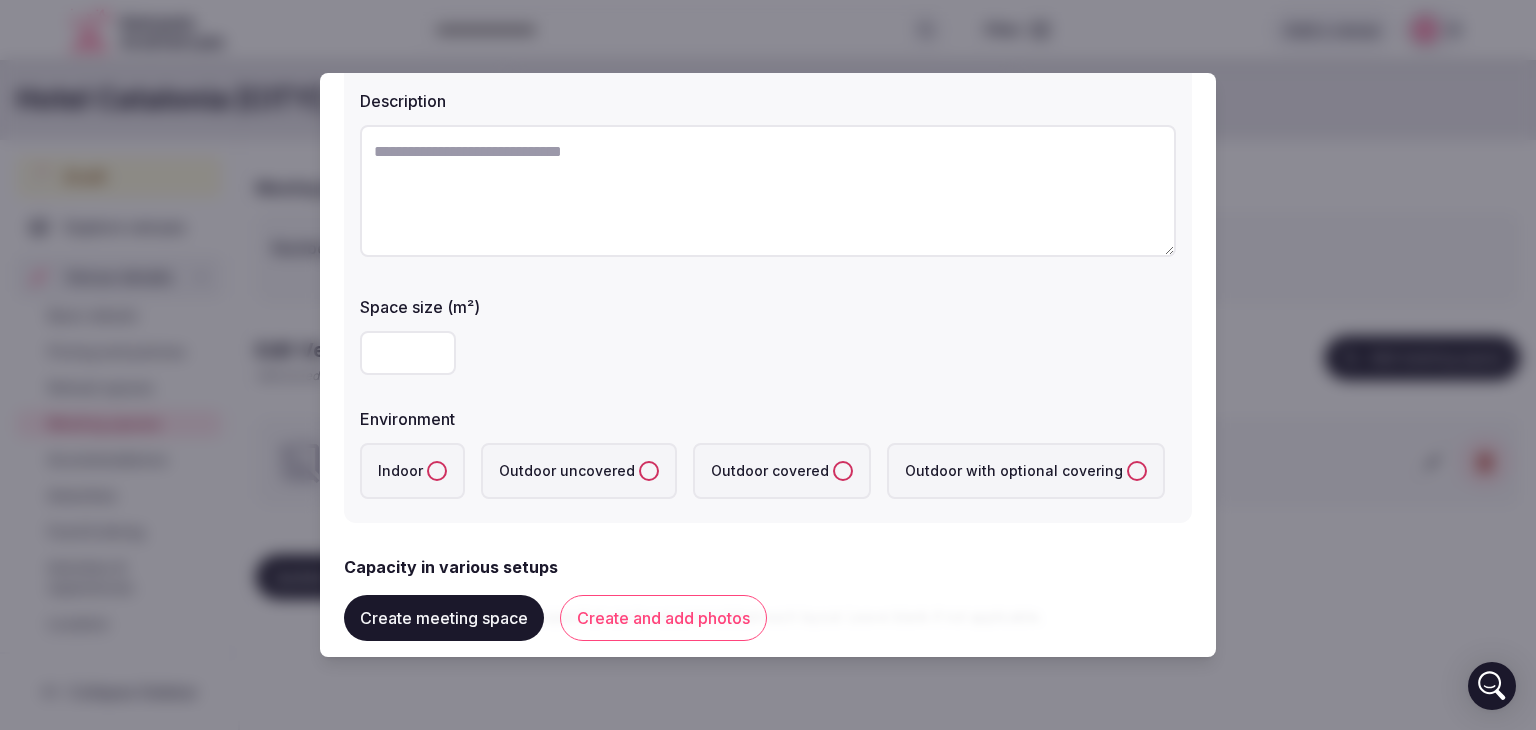 type on "*******" 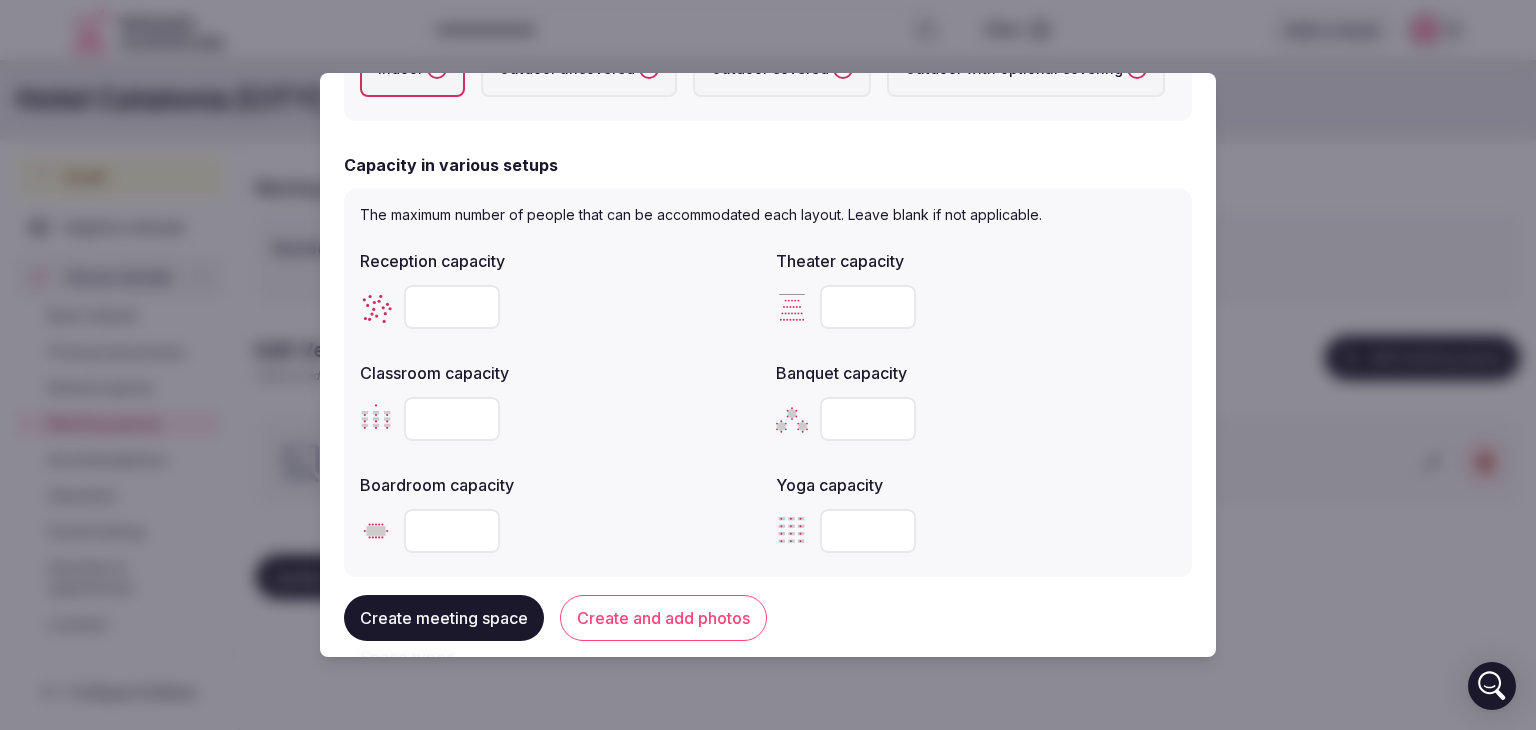 scroll, scrollTop: 600, scrollLeft: 0, axis: vertical 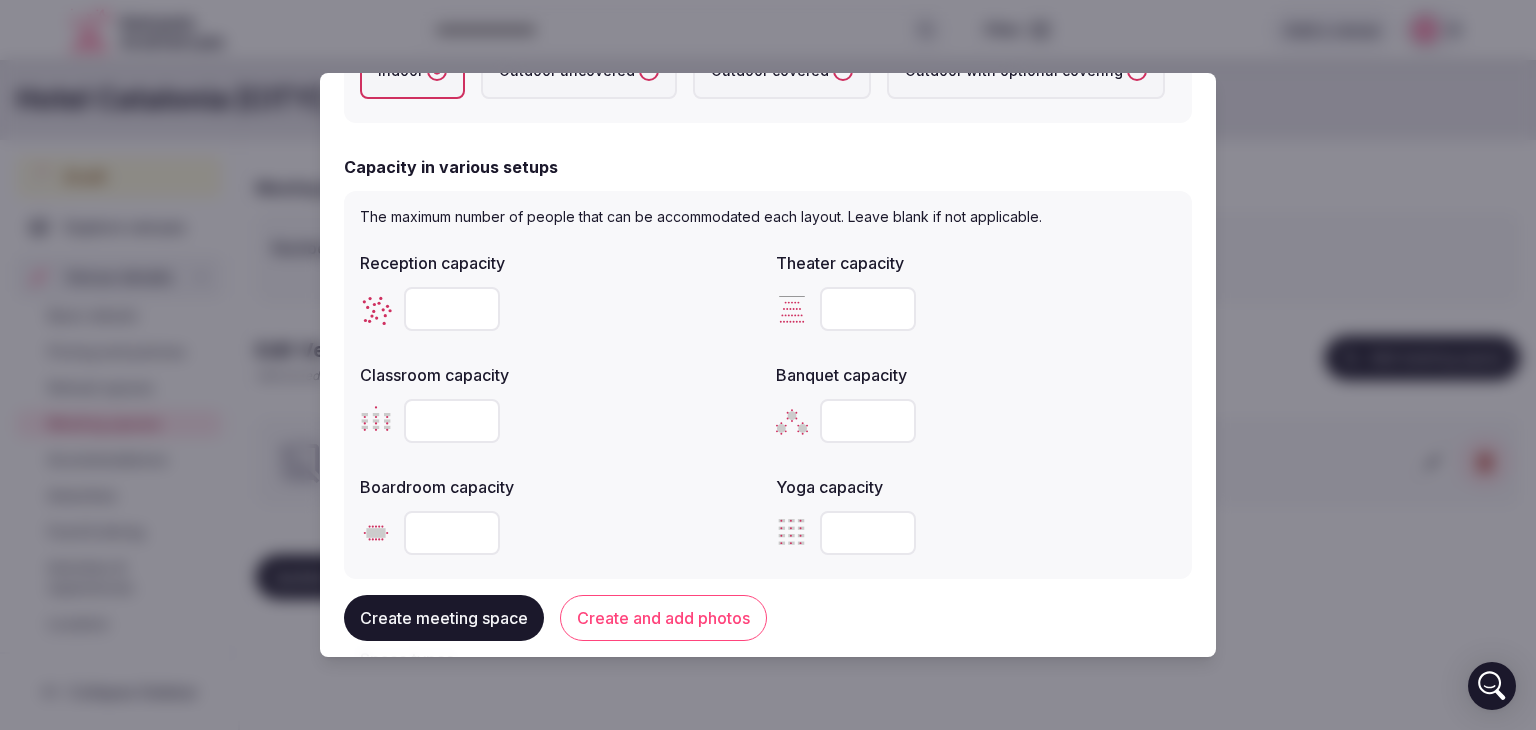 click at bounding box center (452, 309) 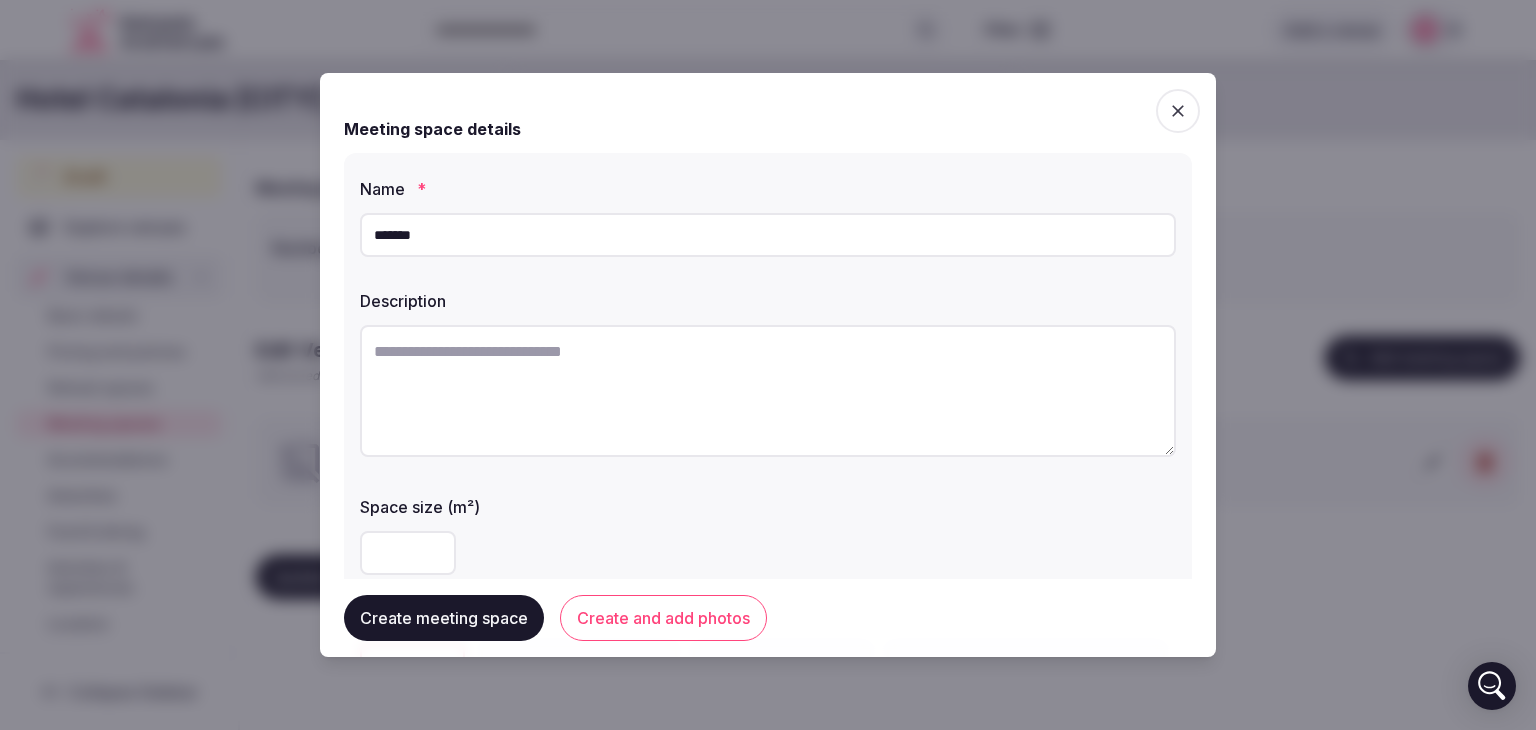 type 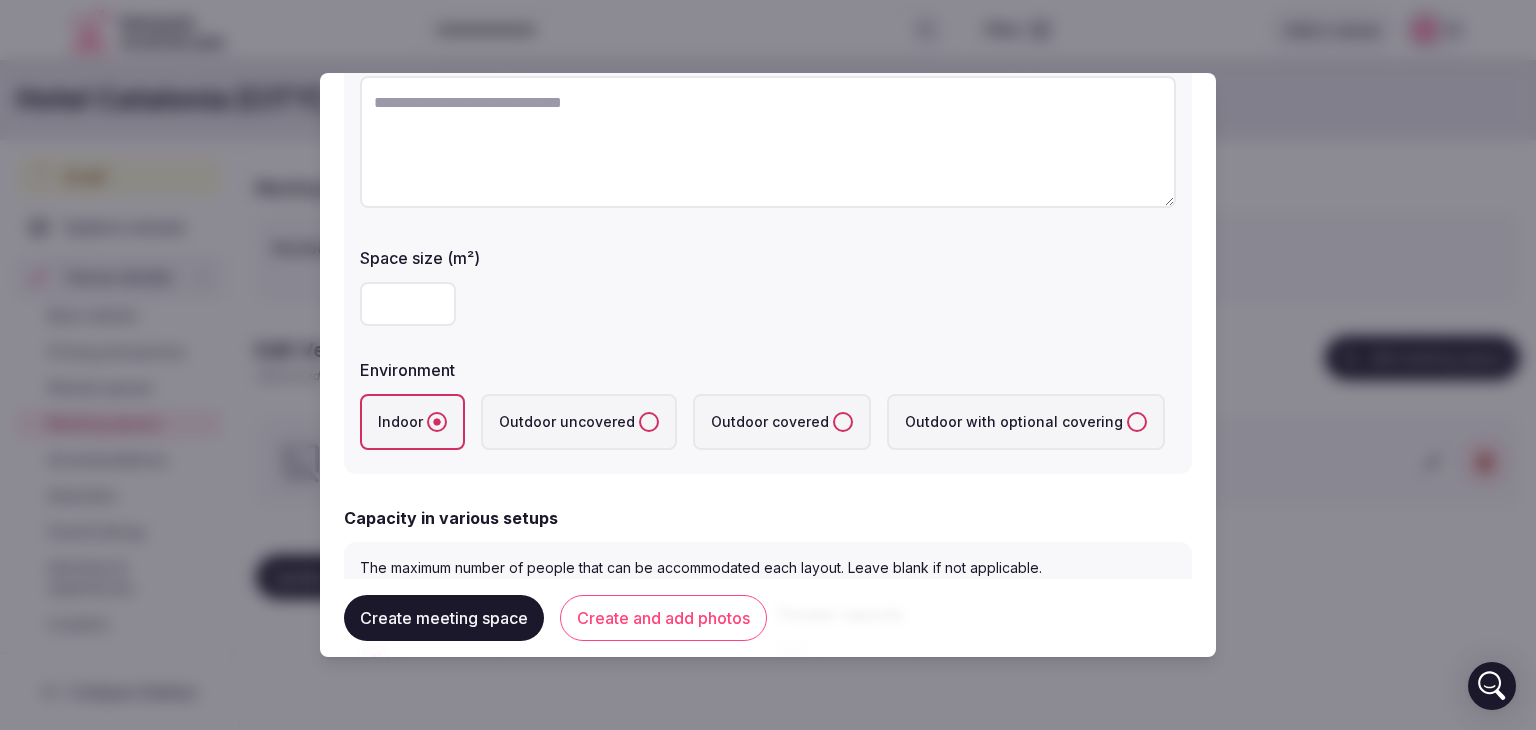 scroll, scrollTop: 500, scrollLeft: 0, axis: vertical 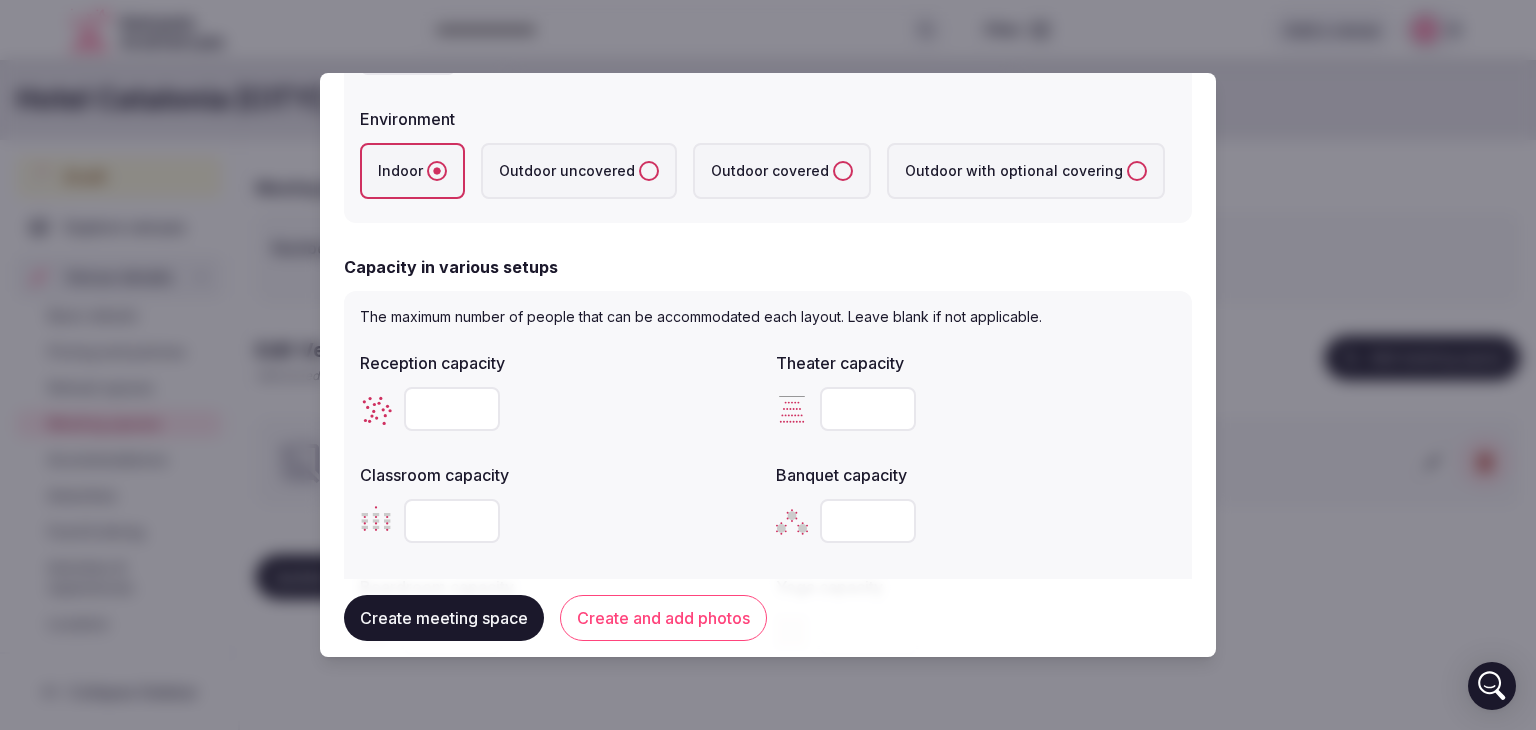 click at bounding box center [868, 409] 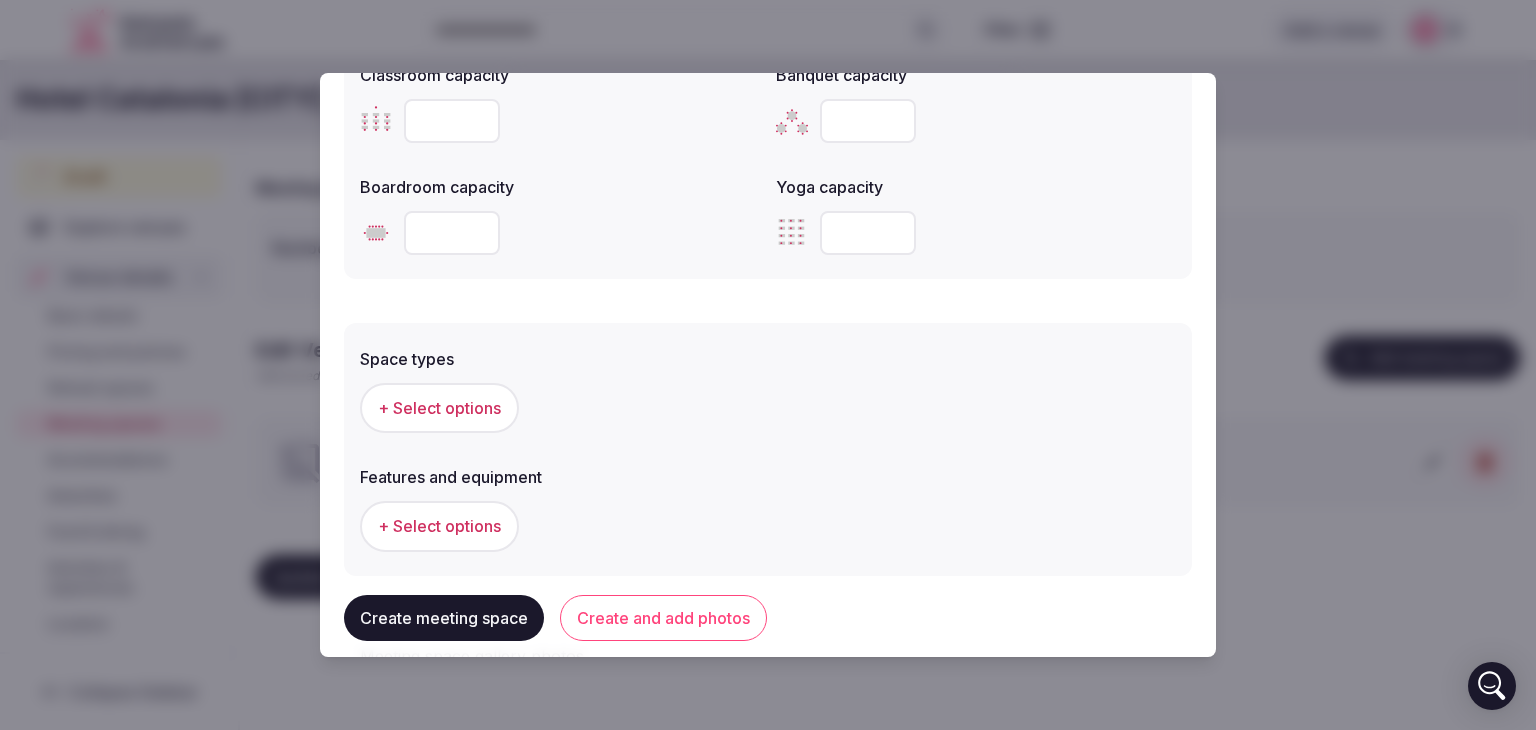 click on "Create meeting space" at bounding box center [444, 618] 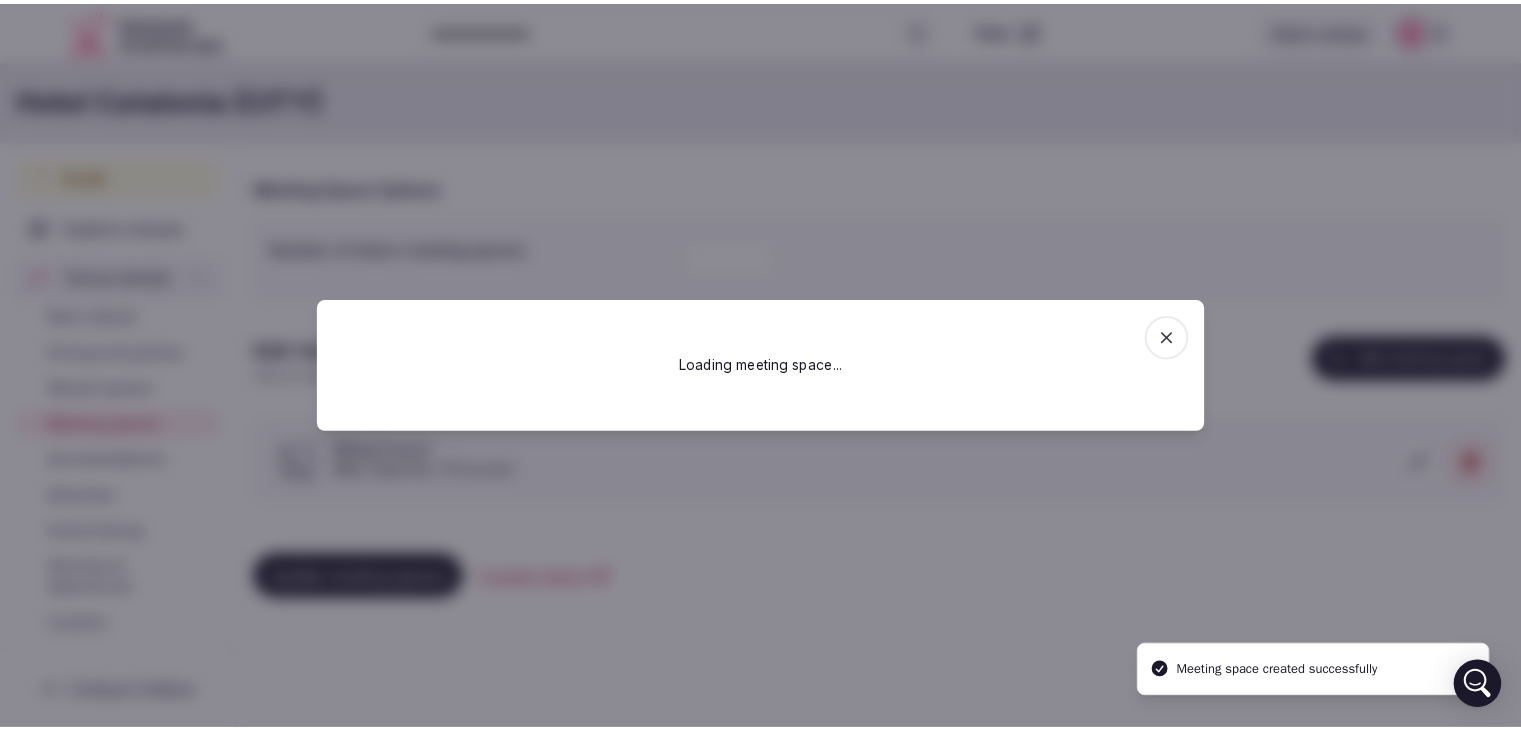 scroll, scrollTop: 0, scrollLeft: 0, axis: both 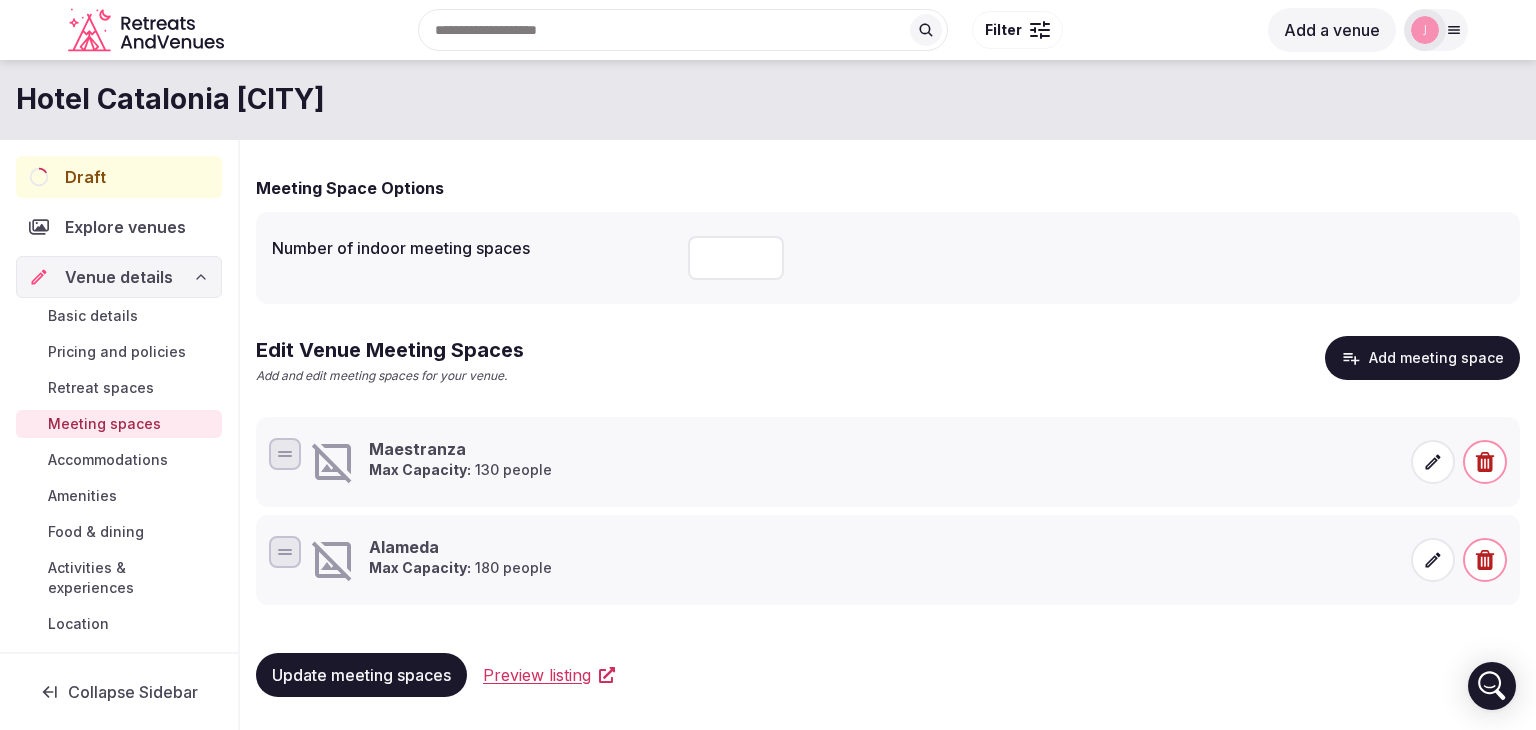 click on "Basic details" at bounding box center (93, 316) 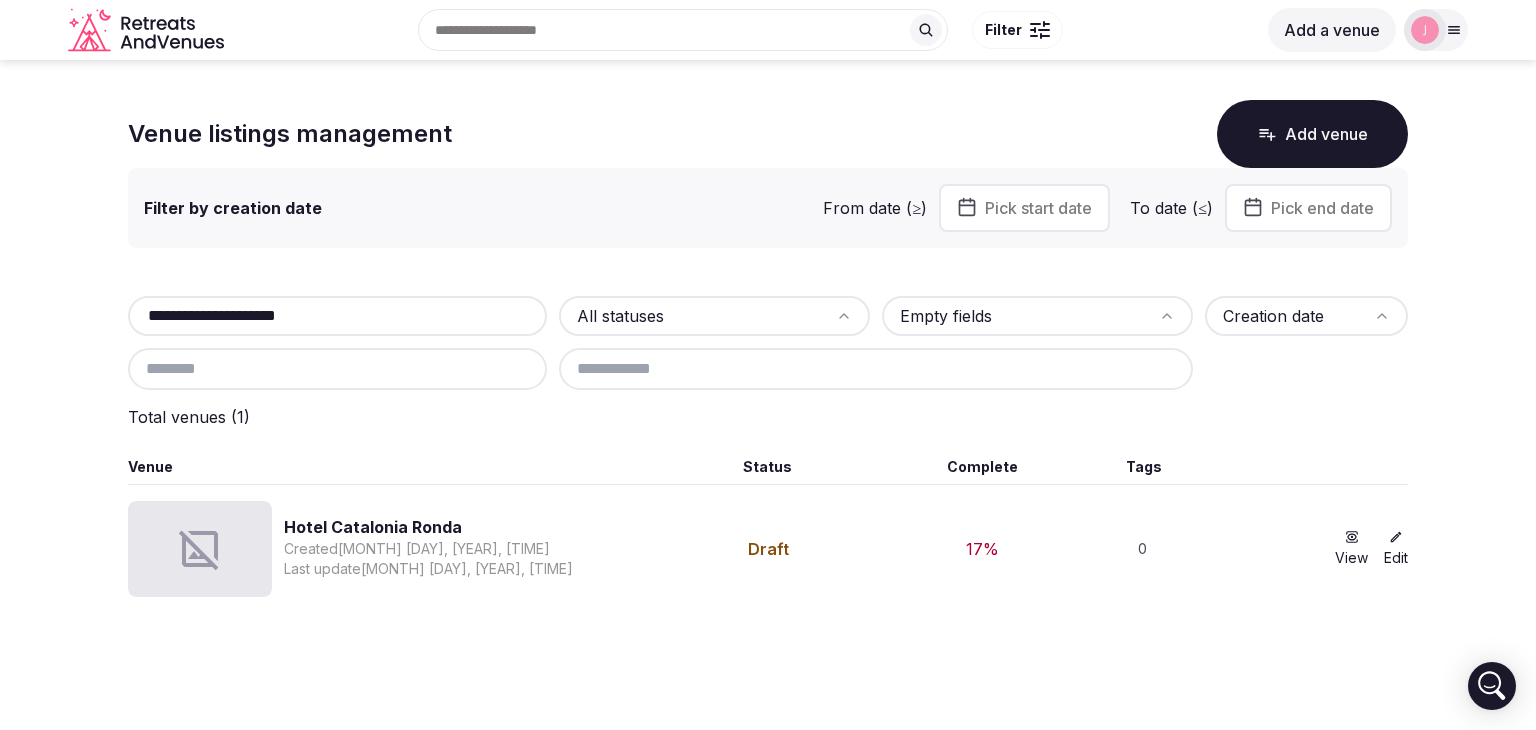 scroll, scrollTop: 0, scrollLeft: 0, axis: both 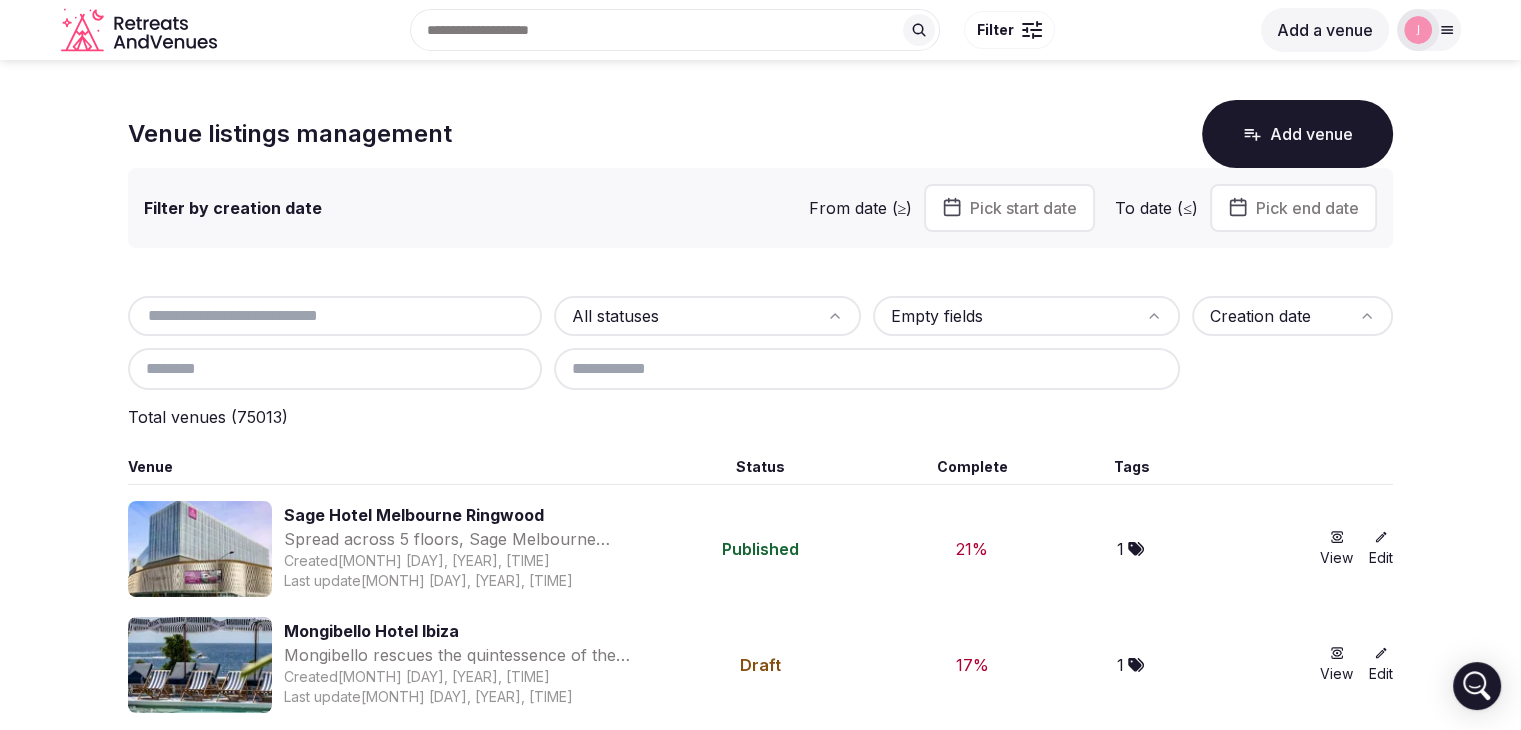 click at bounding box center (335, 316) 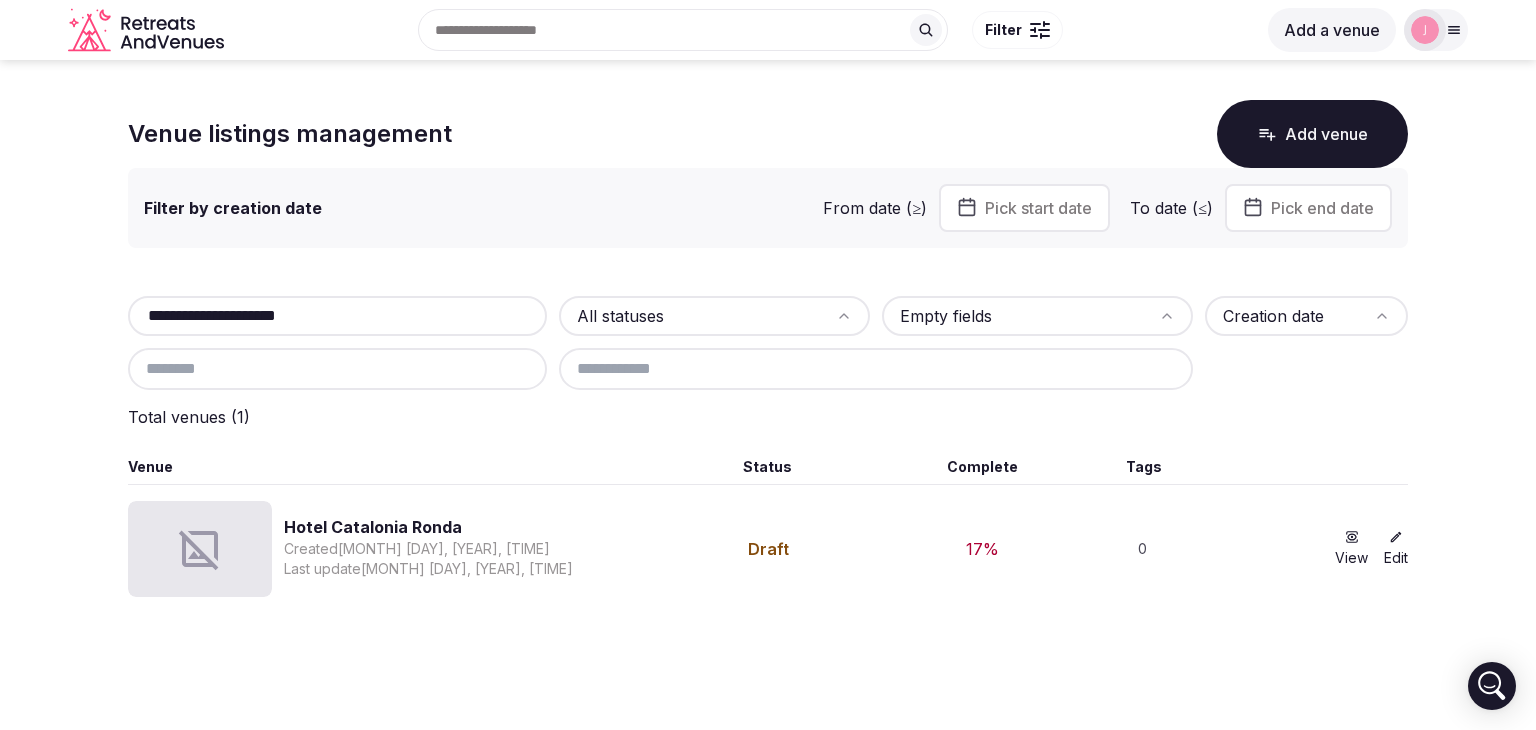 drag, startPoint x: 256, startPoint y: 311, endPoint x: 0, endPoint y: 311, distance: 256 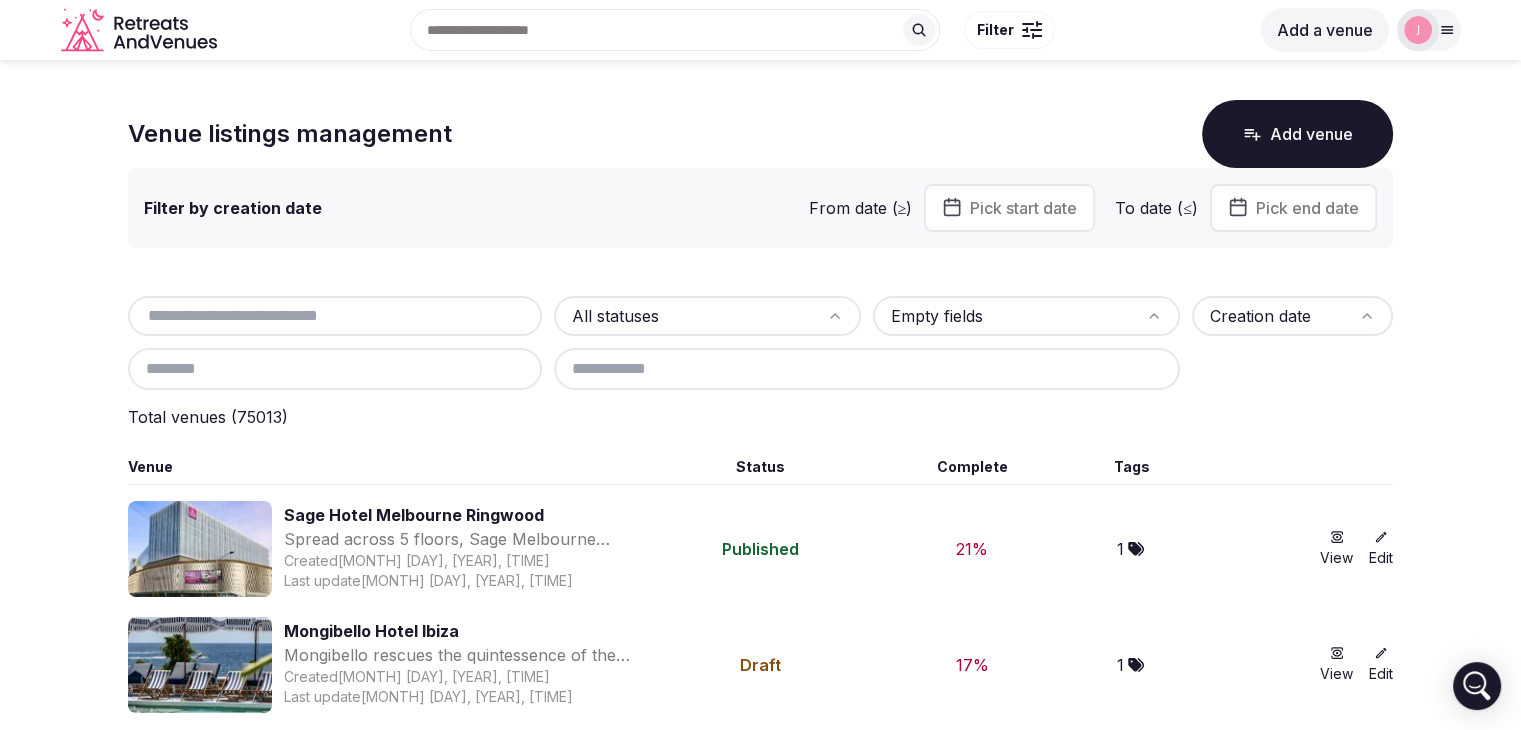 click at bounding box center [335, 316] 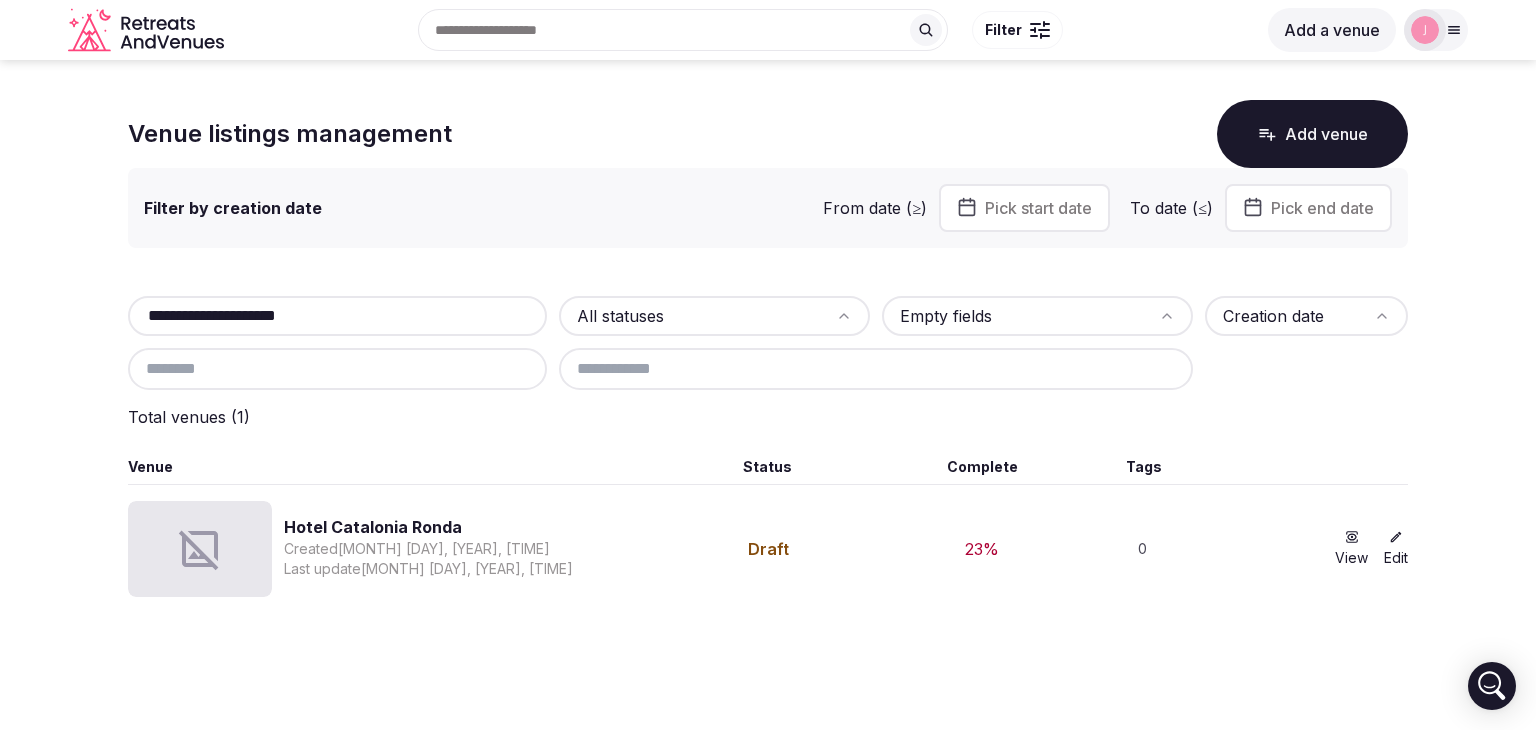 drag, startPoint x: 346, startPoint y: 312, endPoint x: 57, endPoint y: 303, distance: 289.1401 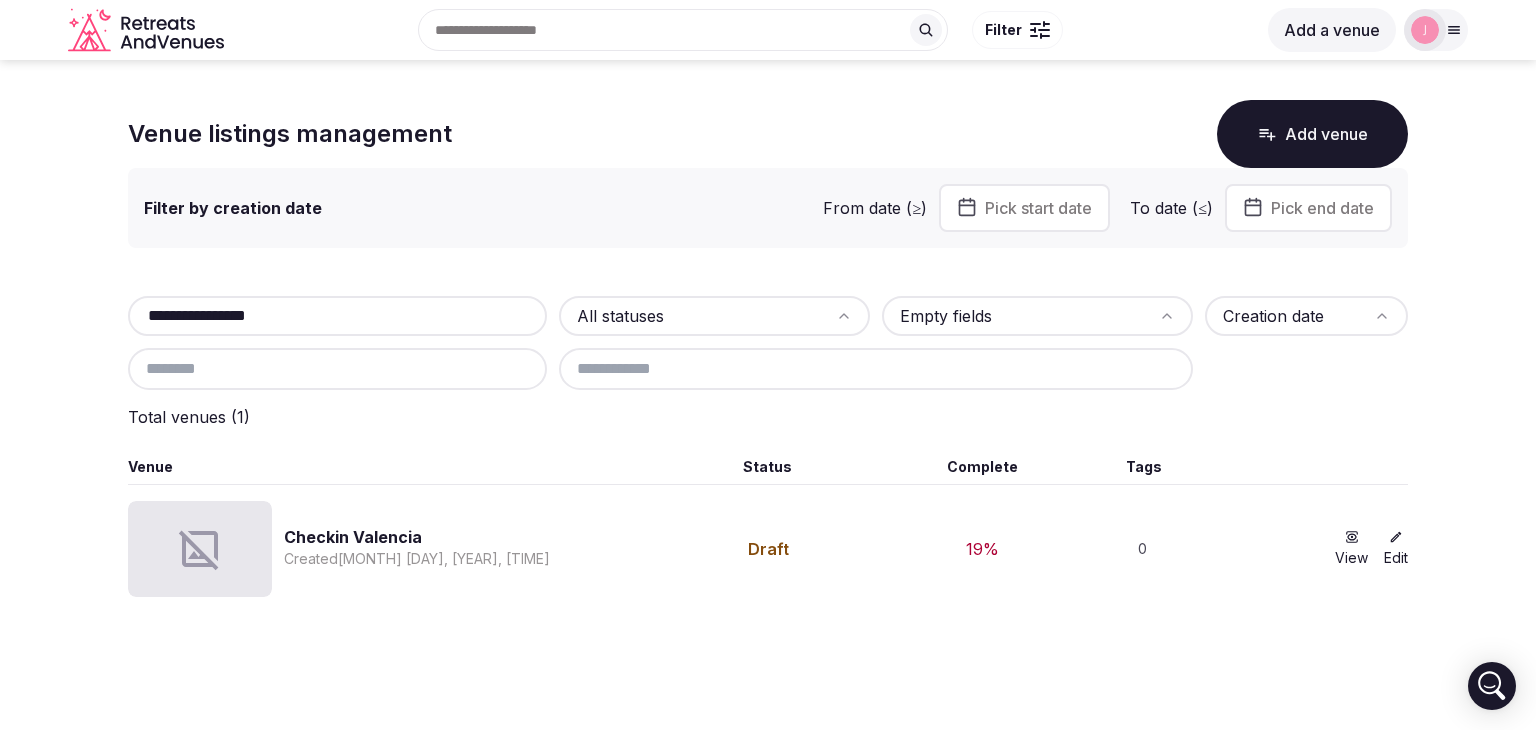 drag, startPoint x: 335, startPoint y: 316, endPoint x: 152, endPoint y: 311, distance: 183.0683 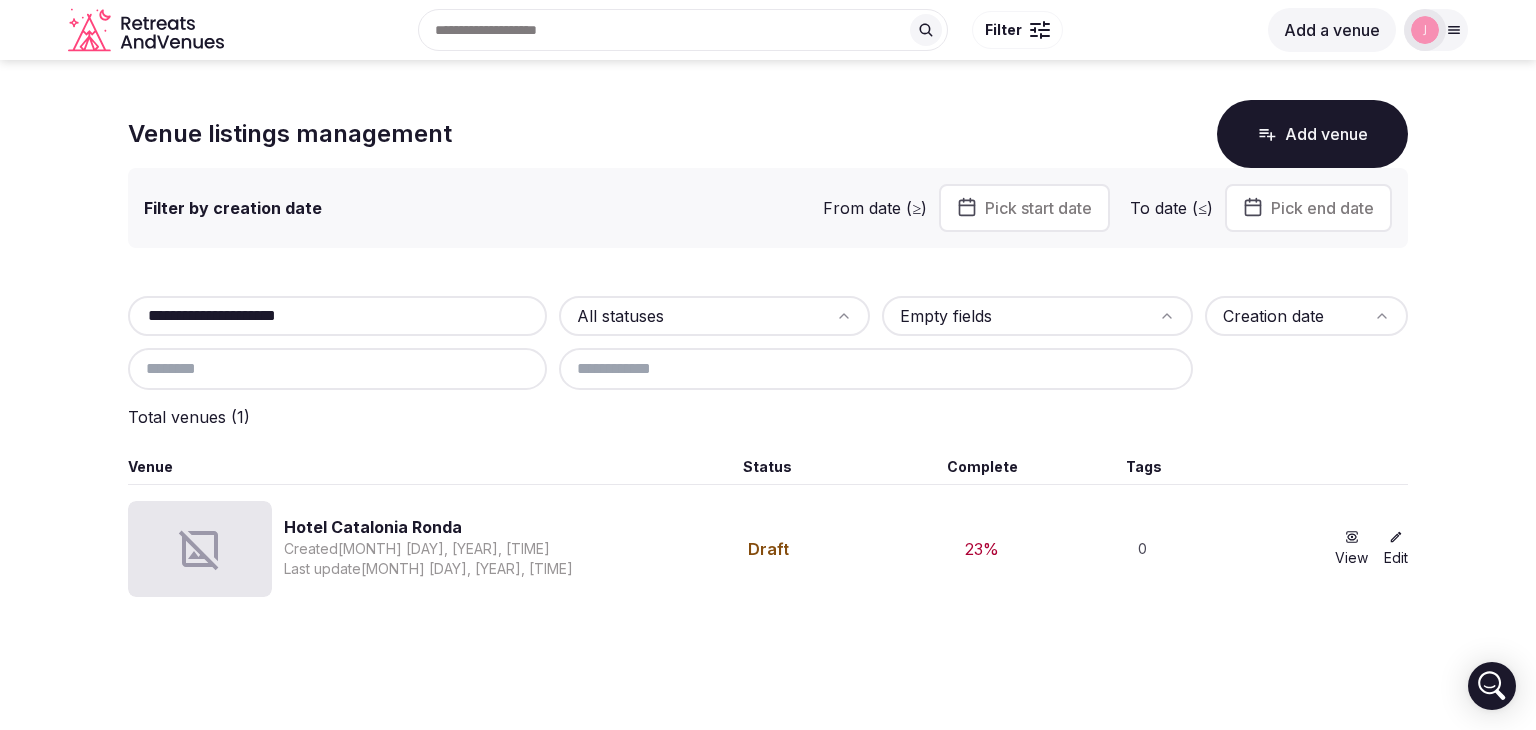 type on "**********" 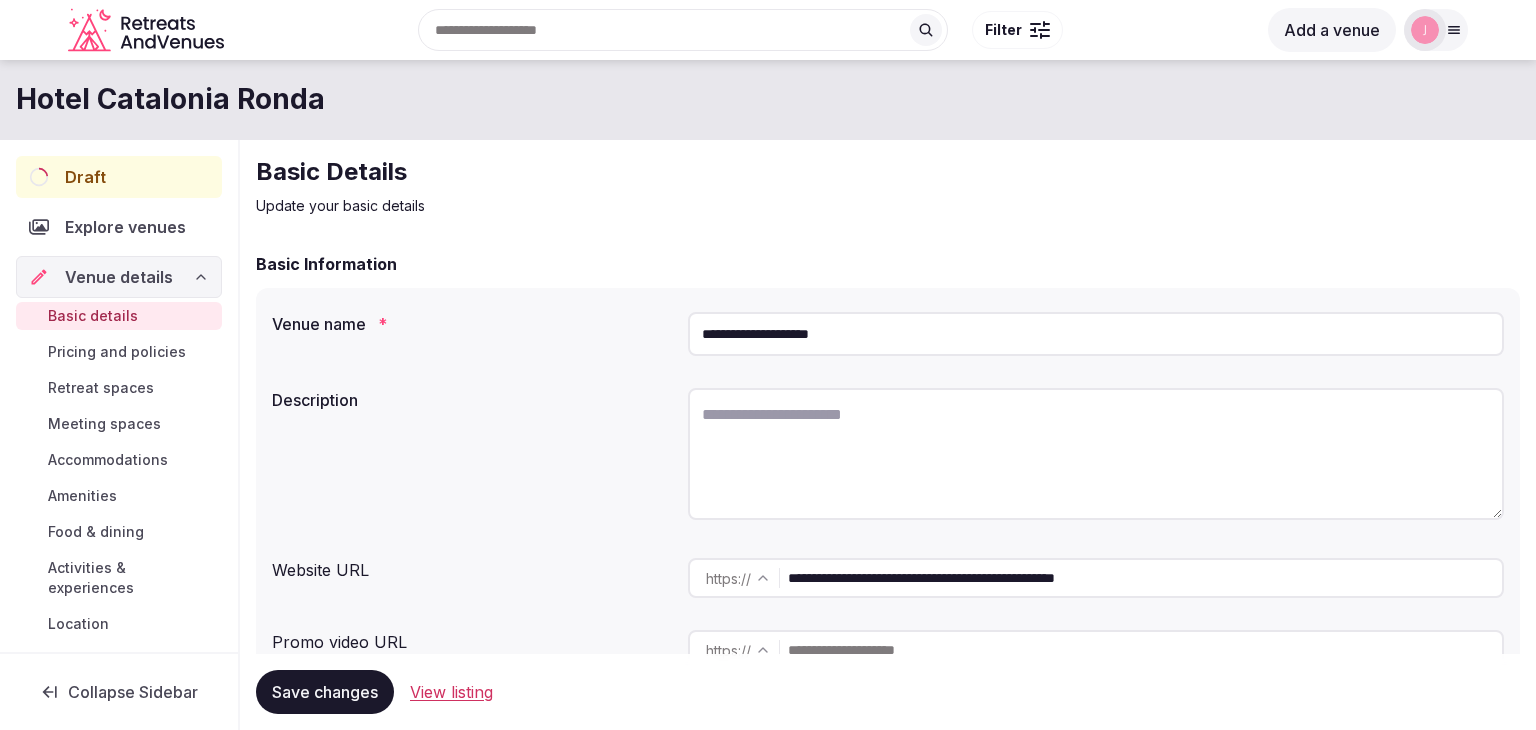 scroll, scrollTop: 0, scrollLeft: 0, axis: both 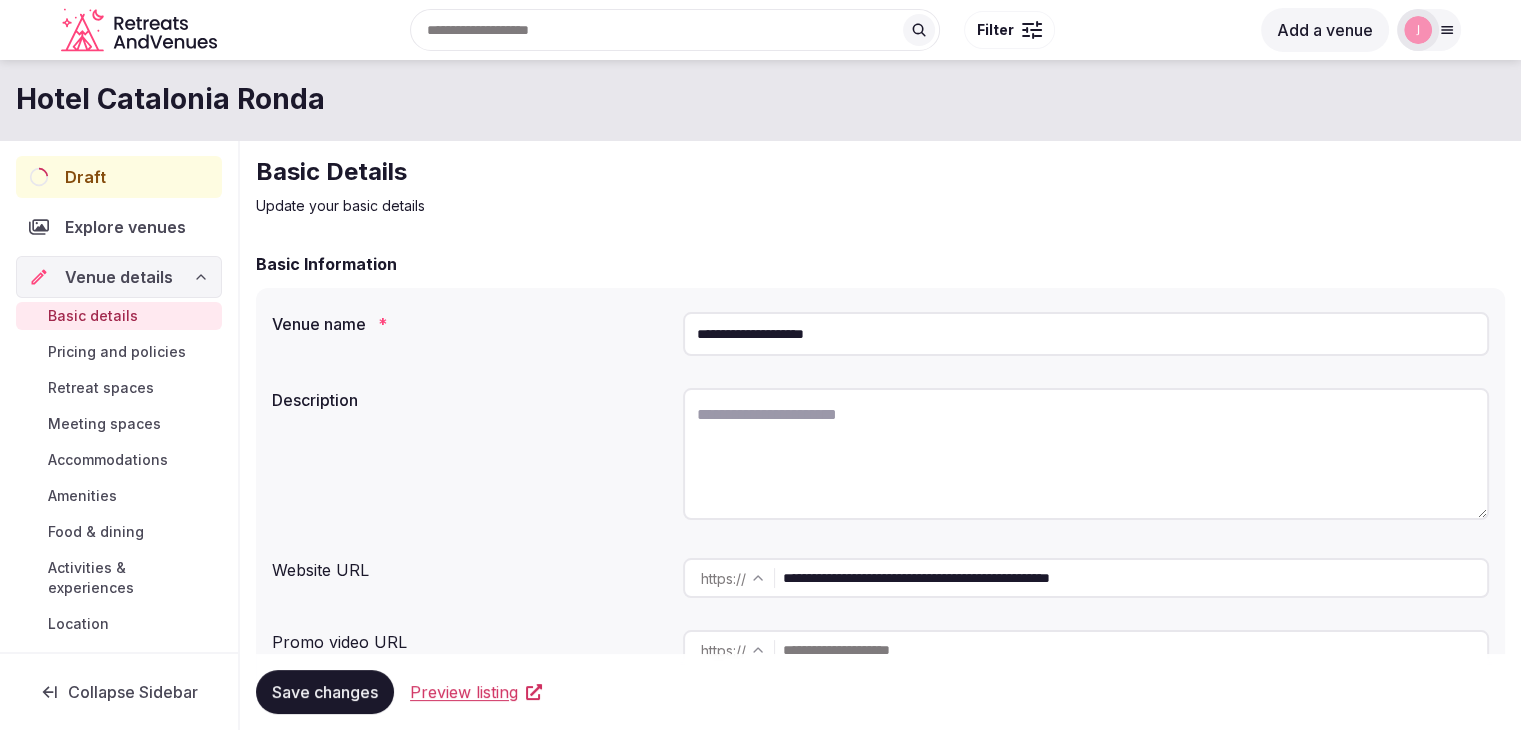 click on "Meeting spaces" at bounding box center (104, 424) 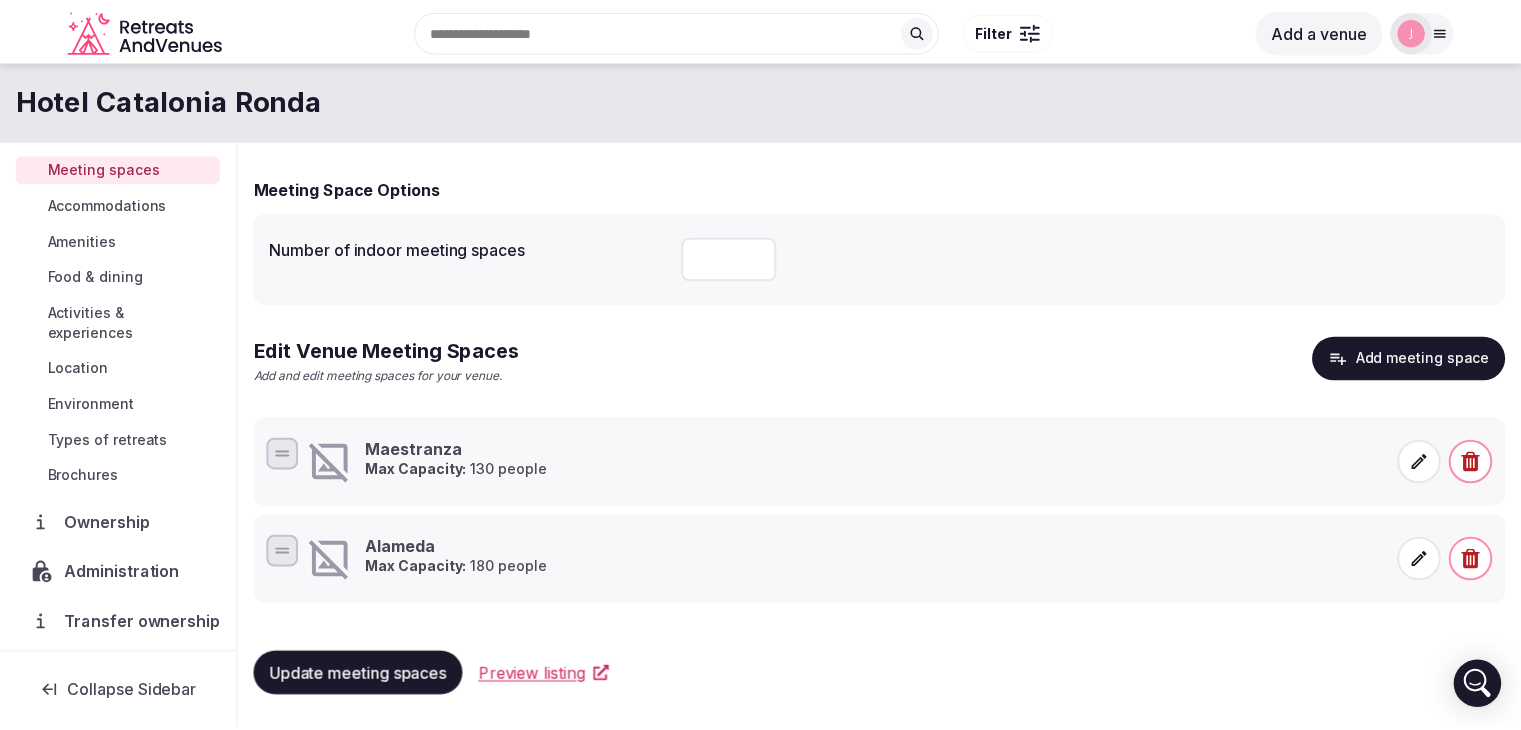scroll, scrollTop: 261, scrollLeft: 0, axis: vertical 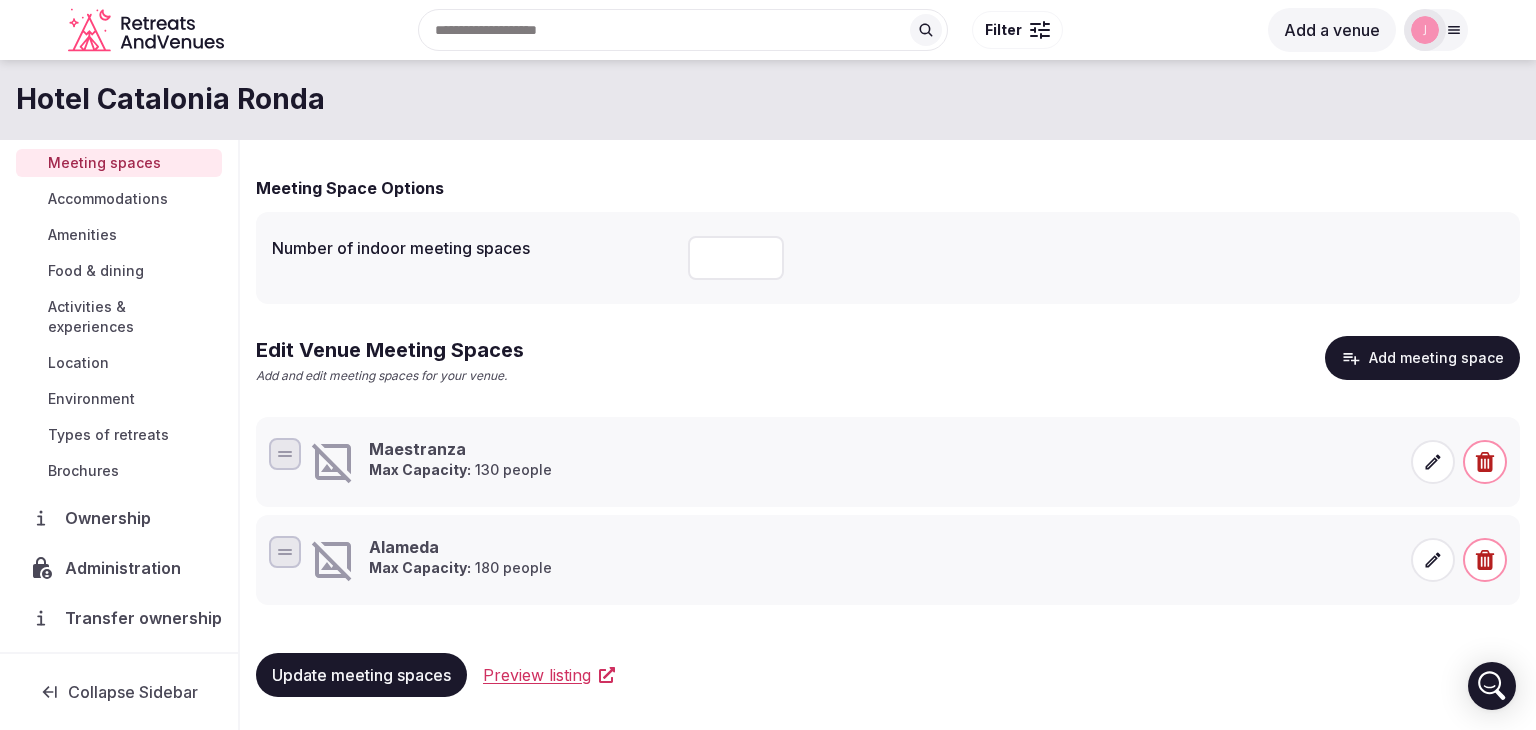 click on "Brochures" at bounding box center (83, 471) 